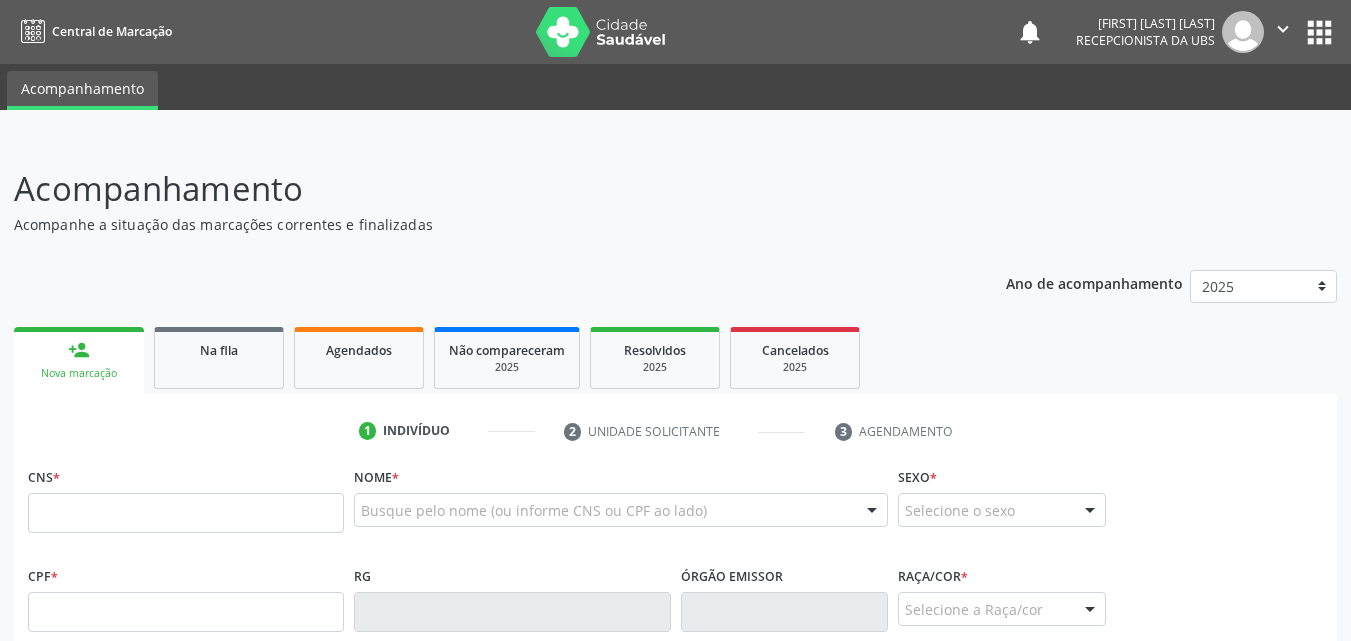 scroll, scrollTop: 0, scrollLeft: 0, axis: both 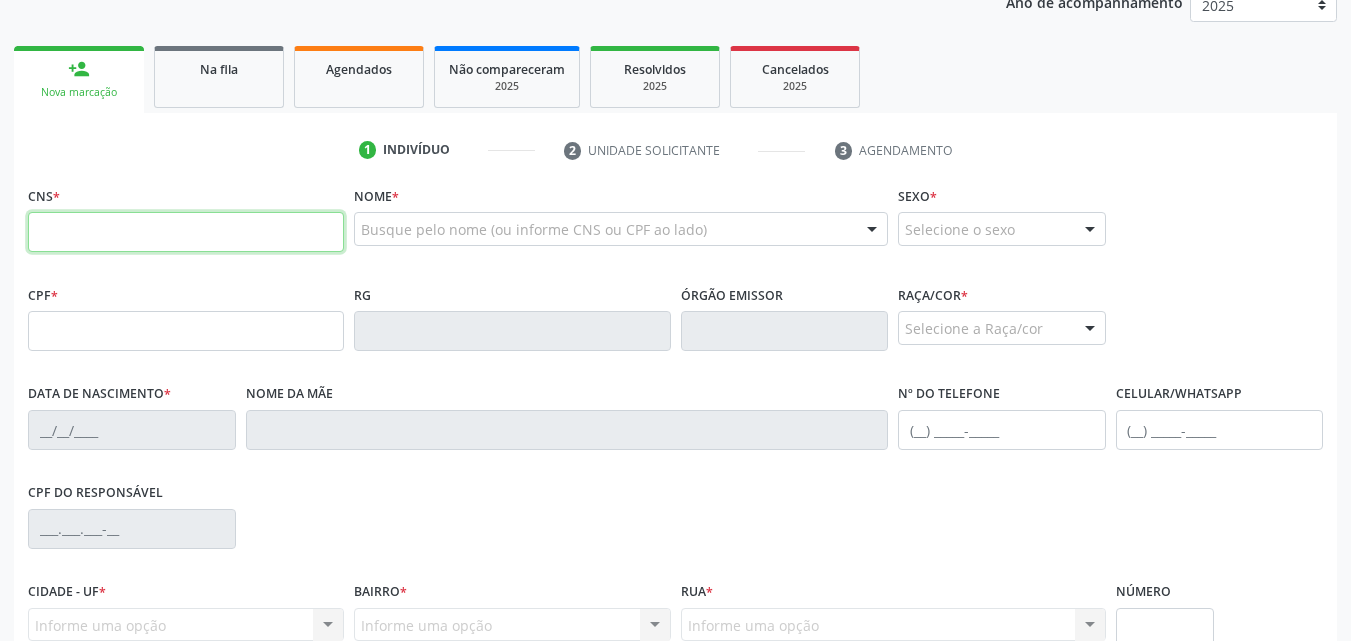 click at bounding box center [186, 232] 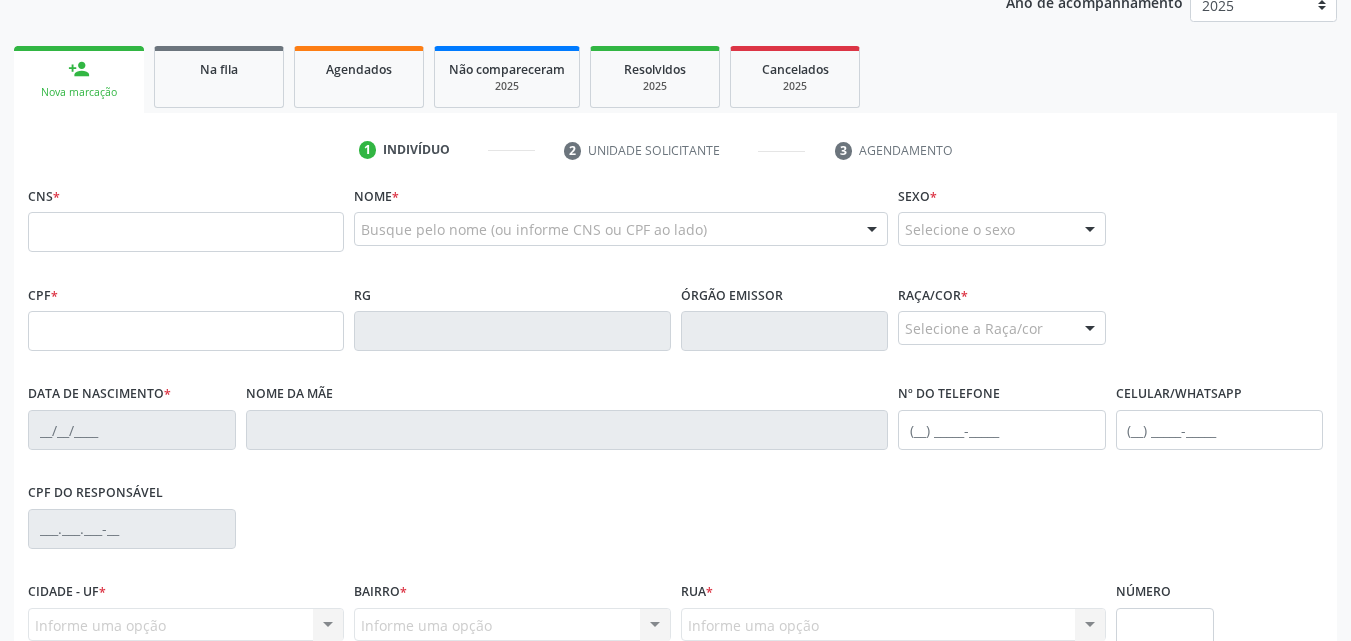 click on "1
Indivíduo
2
Unidade solicitante
3
Agendamento" at bounding box center (675, 150) 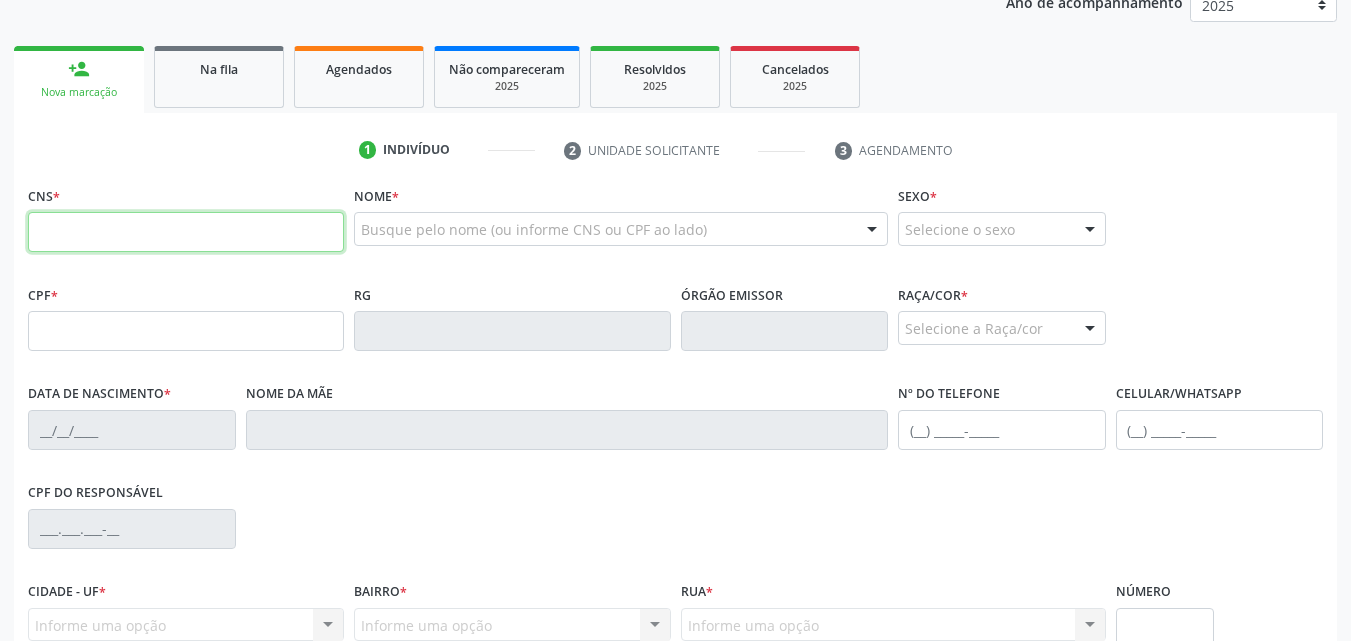 click at bounding box center (186, 232) 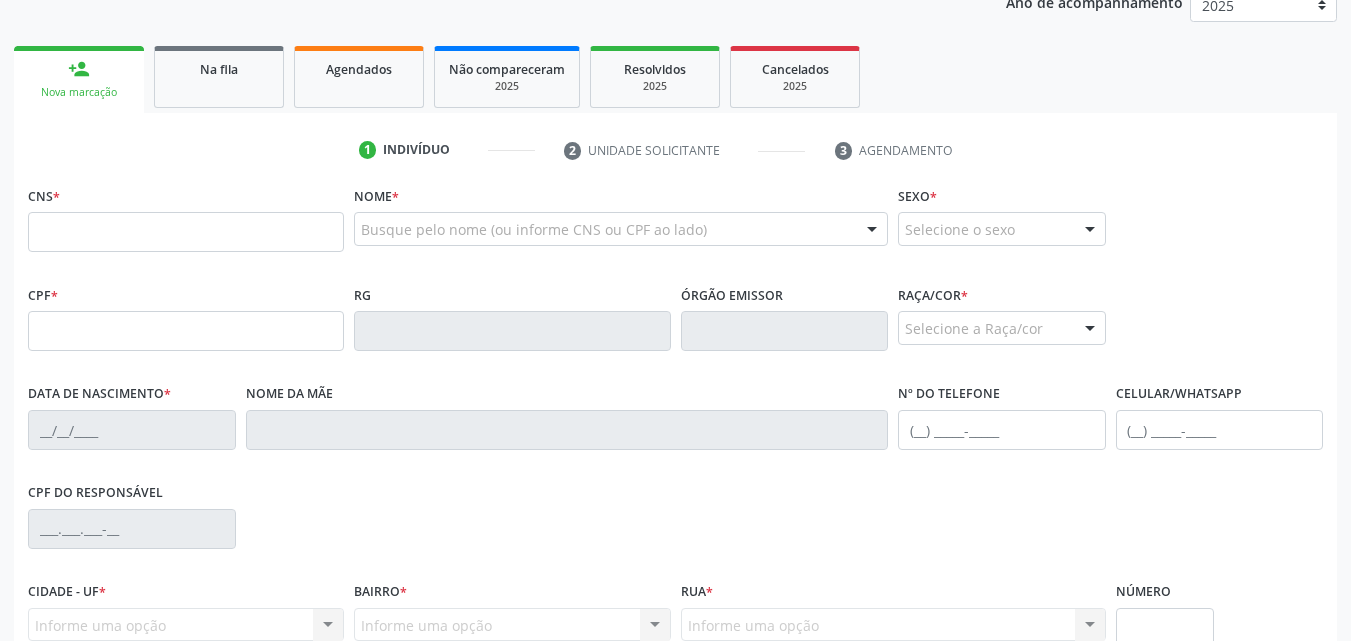 click on "1
Indivíduo
2
Unidade solicitante
3
Agendamento
CNS
*
Nome
*
Busque pelo nome (ou informe CNS ou CPF ao lado)
Nenhum resultado encontrado para: "   "
Digite o nome
Sexo
*
Selecione o sexo
Masculino   Feminino
Nenhum resultado encontrado para: "   "
Não há nenhuma opção para ser exibida.
CPF
*
RG
Órgão emissor
Raça/cor
*
Selecione a Raça/cor
01 - Branca   02 - Preta   04 - Amarela   03 - Parda   05 - Indígena
Nenhum resultado encontrado para: "   "
Não há nenhuma opção para ser exibida.
Data de nascimento
*
Nome da mãe" at bounding box center [675, 475] 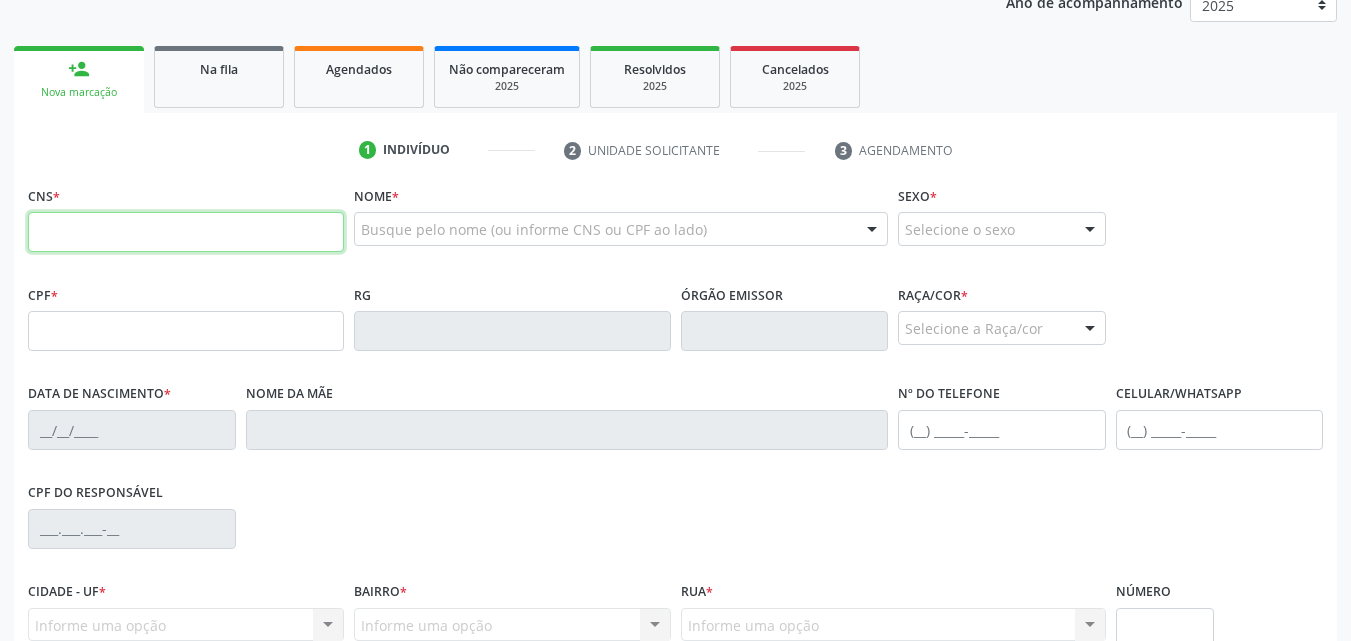click at bounding box center (186, 232) 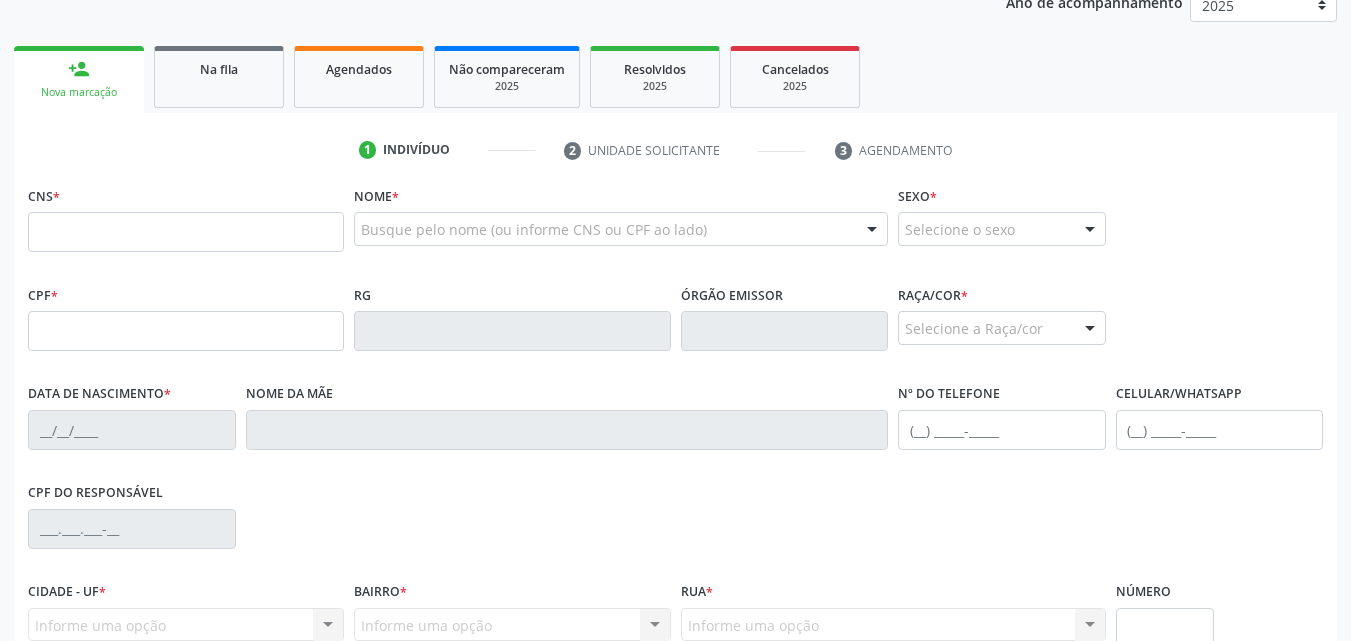 click on "CNS
*" at bounding box center [186, 216] 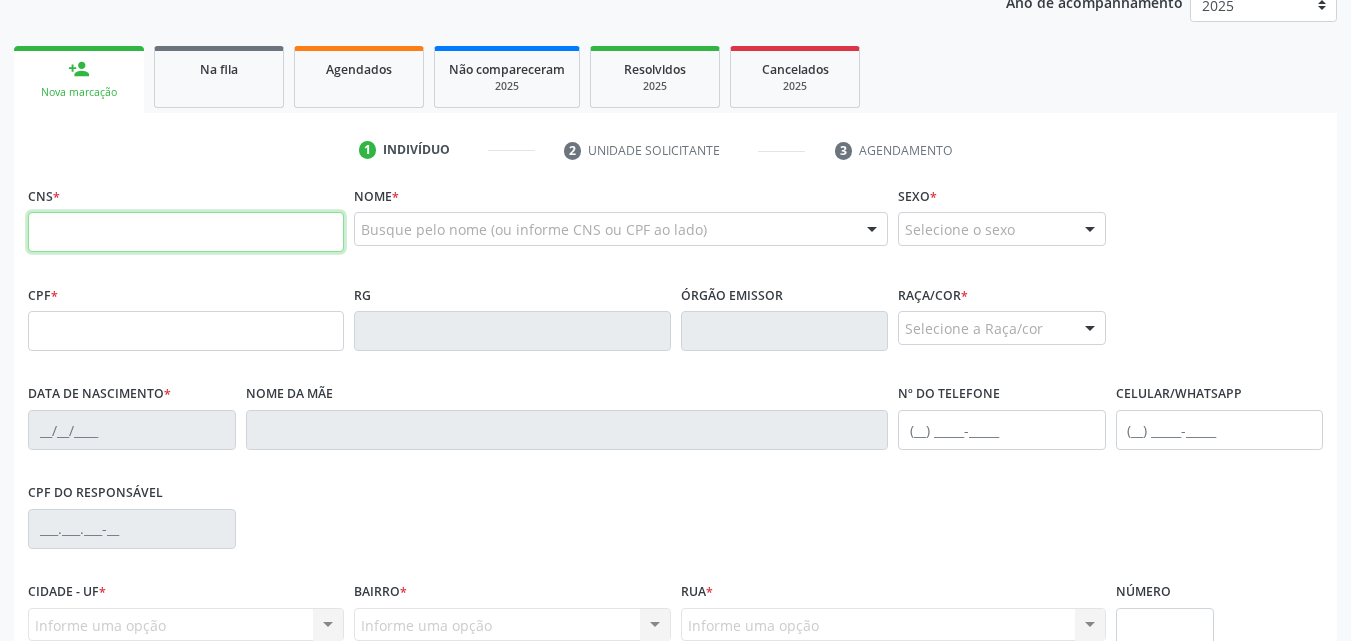 click at bounding box center (186, 232) 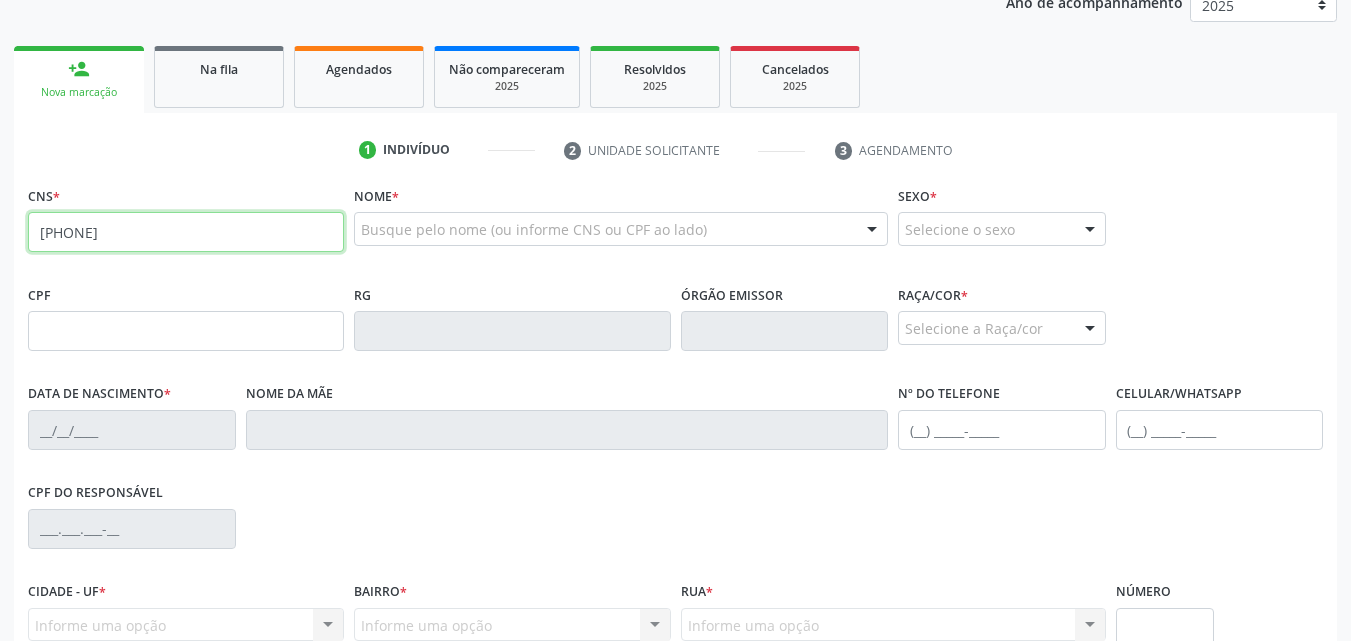 type on "[PHONE]" 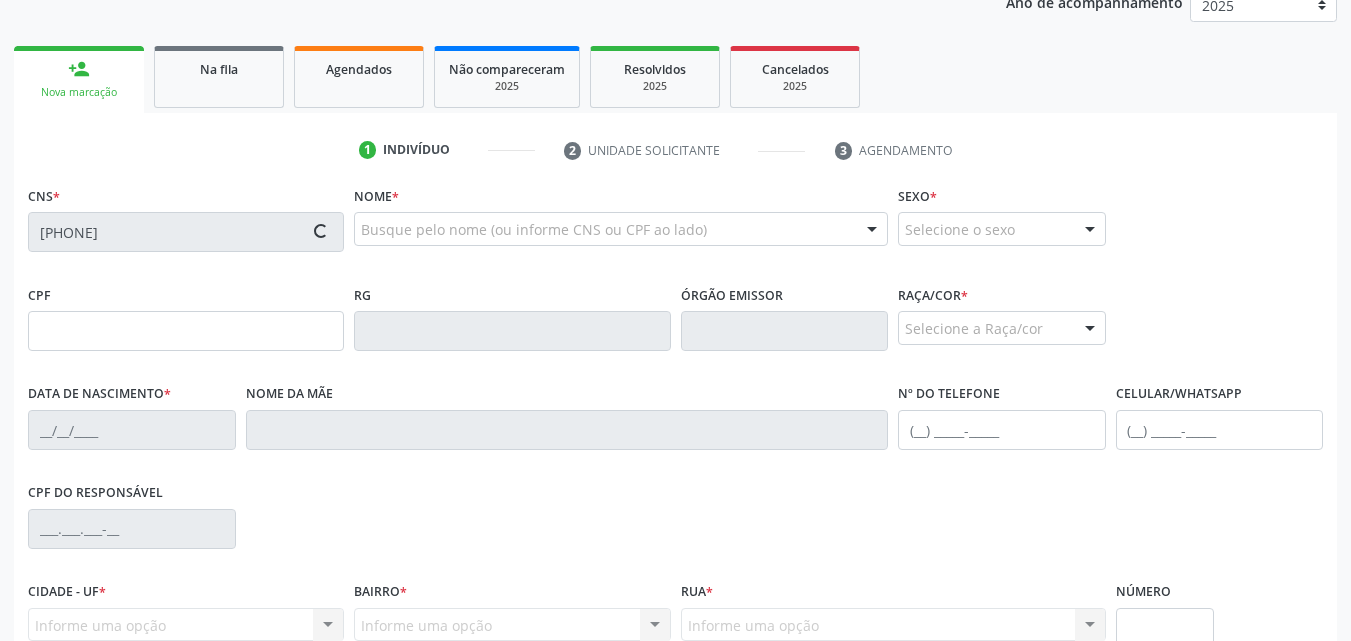 type on "[PHONE]" 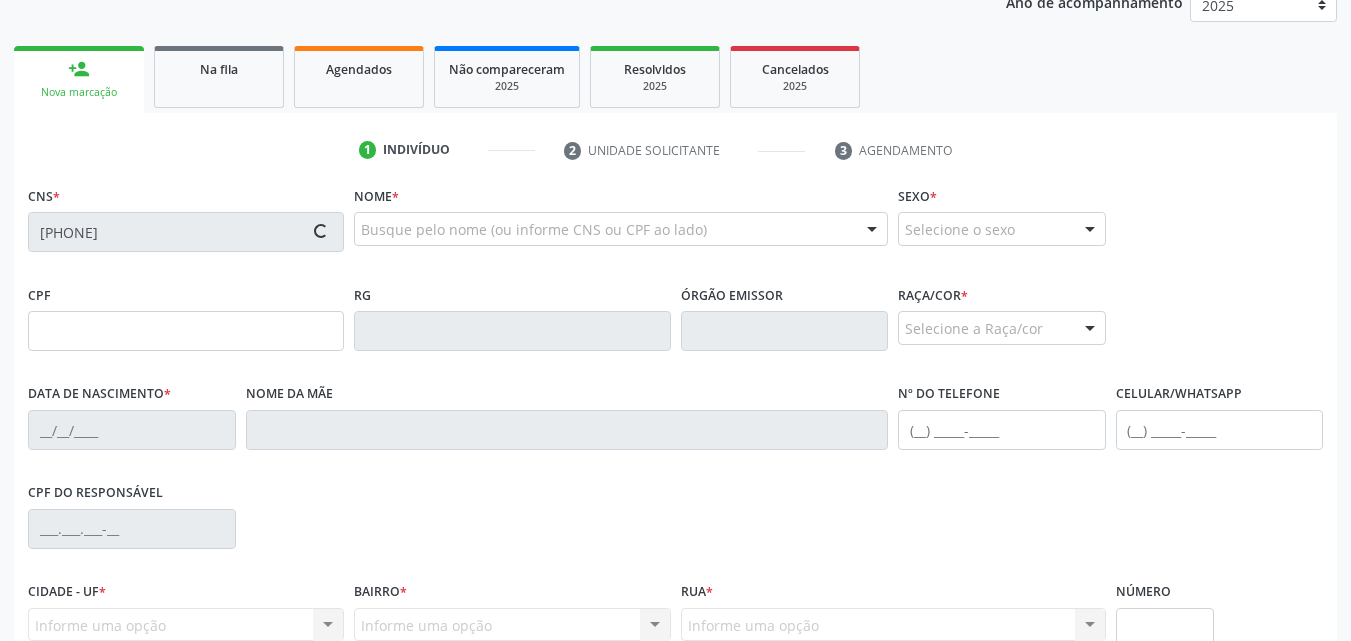 type on "[DATE]" 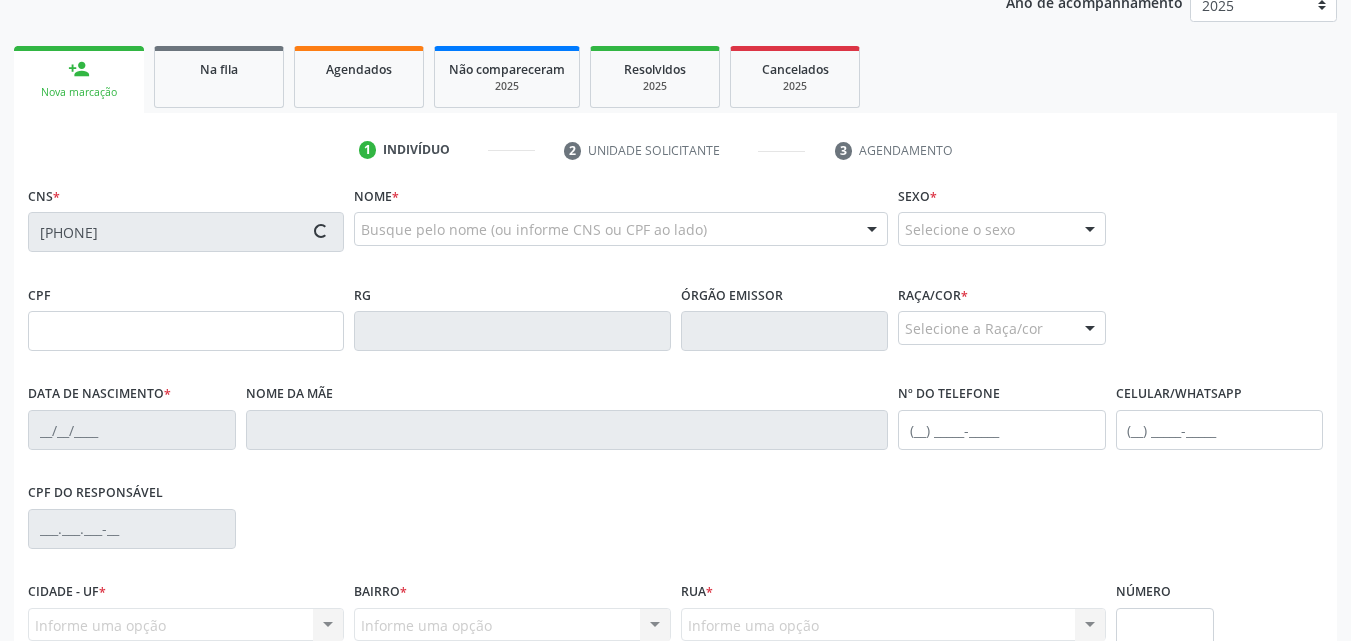 type on "12" 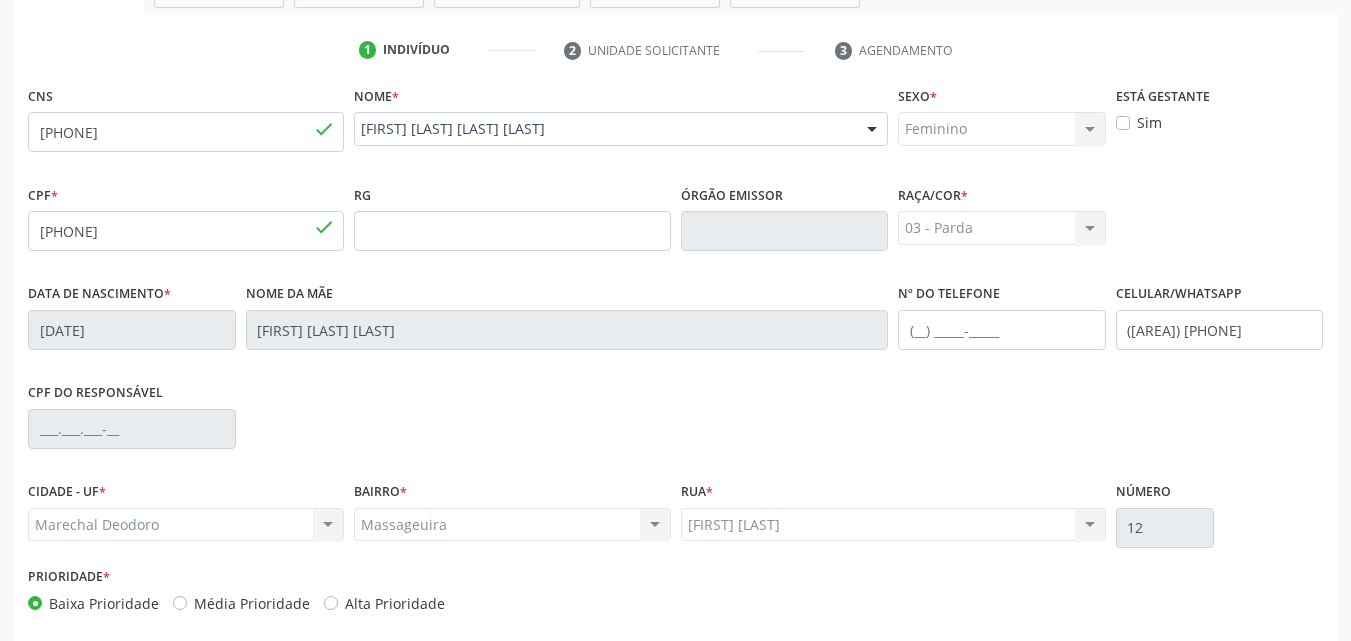 scroll, scrollTop: 471, scrollLeft: 0, axis: vertical 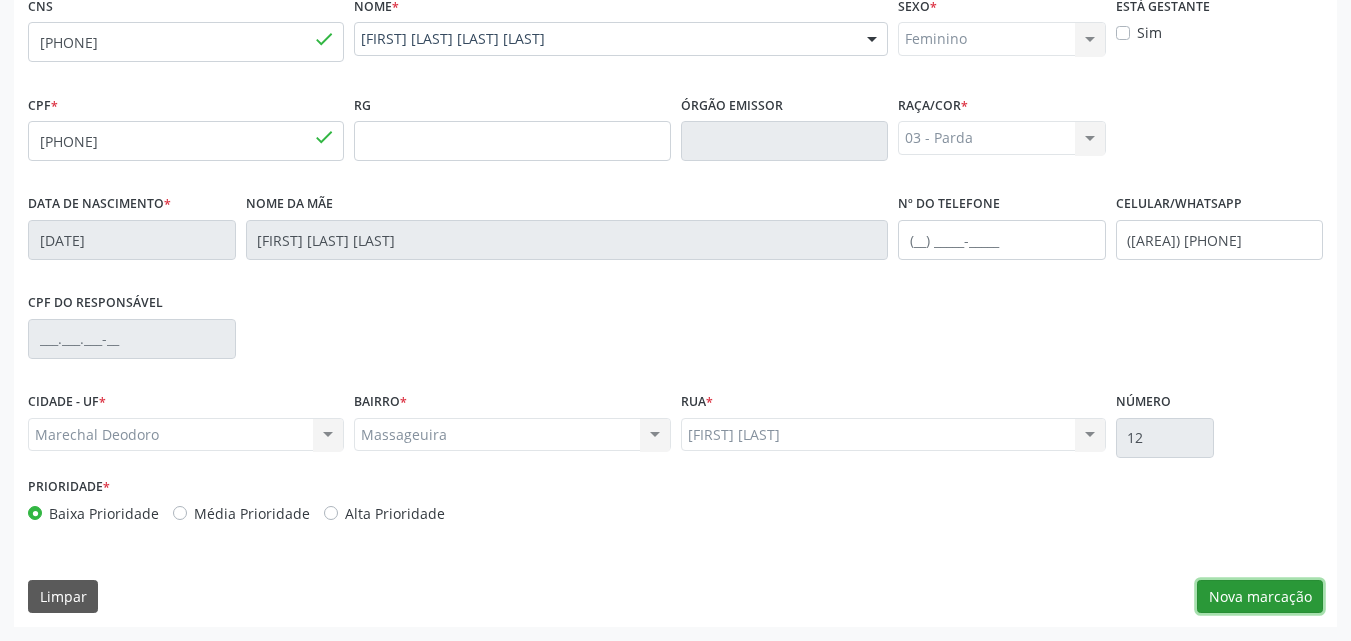 click on "Nova marcação" at bounding box center (1260, 597) 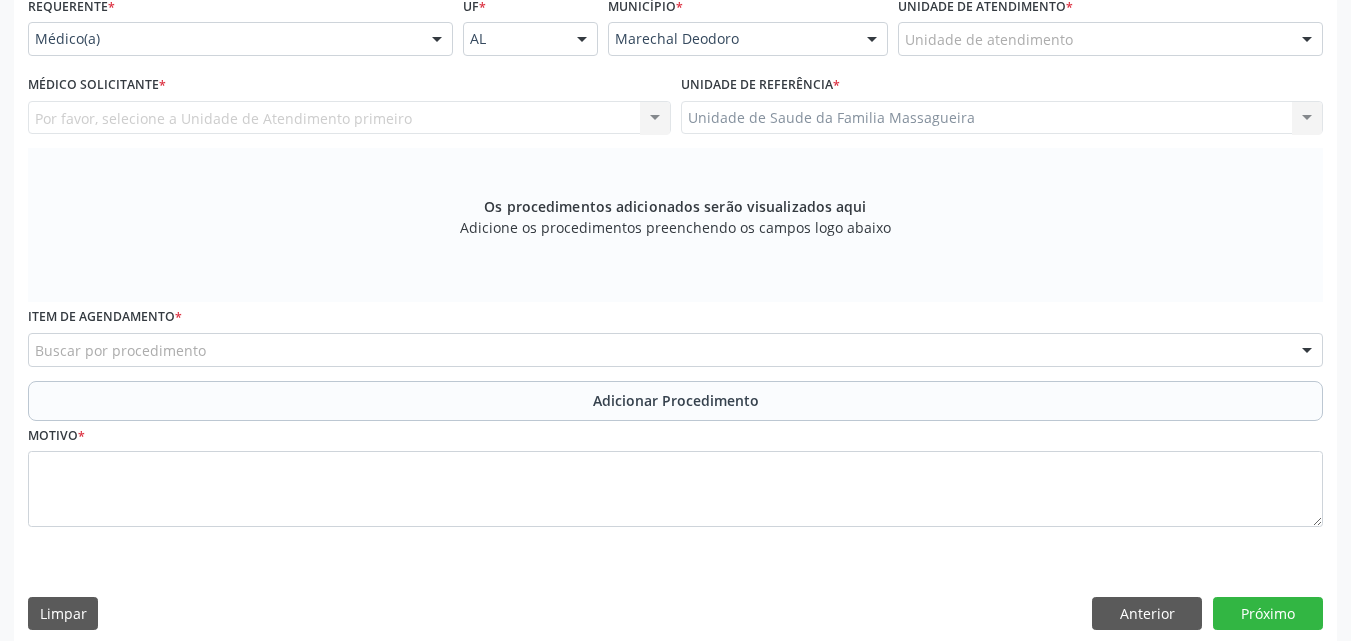 scroll, scrollTop: 371, scrollLeft: 0, axis: vertical 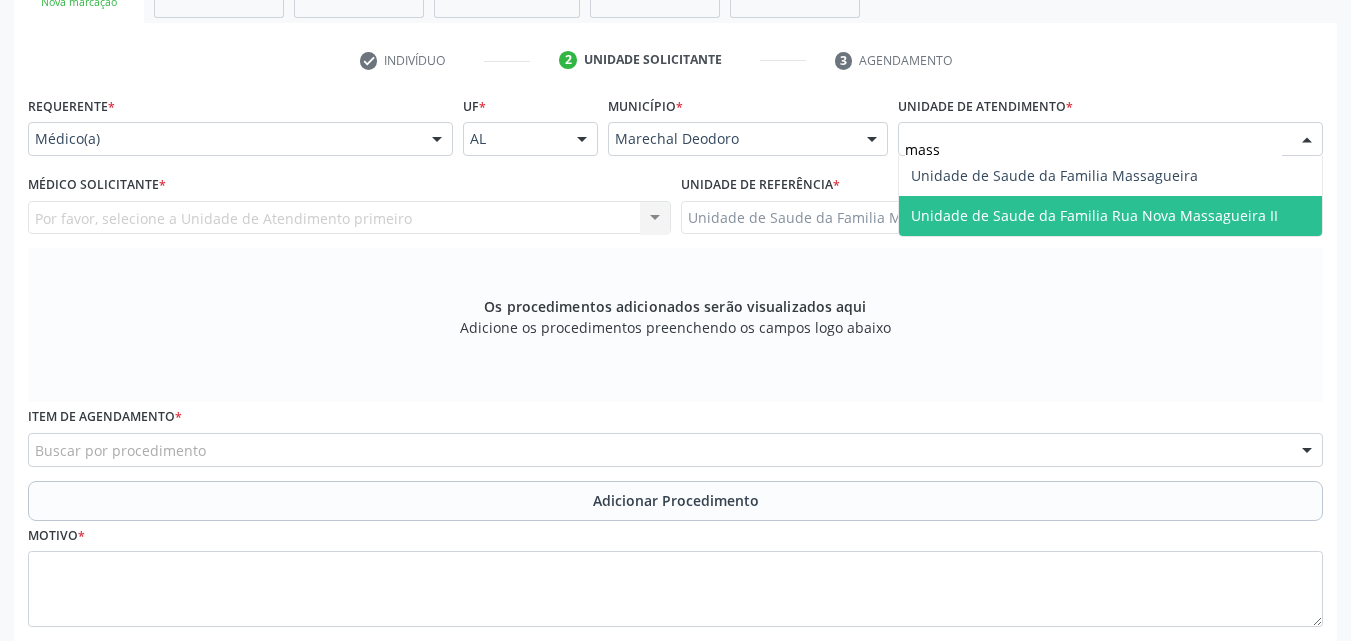 type on "massa" 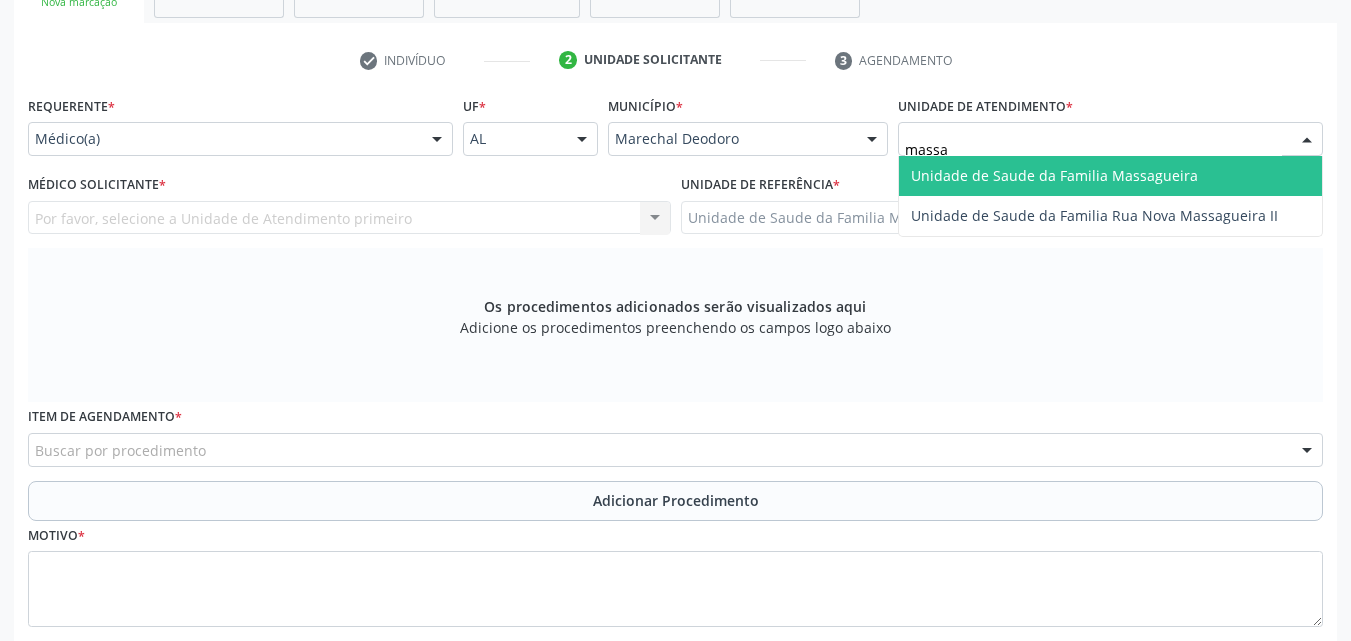 click on "Unidade de Saude da Familia Massagueira" at bounding box center (1054, 175) 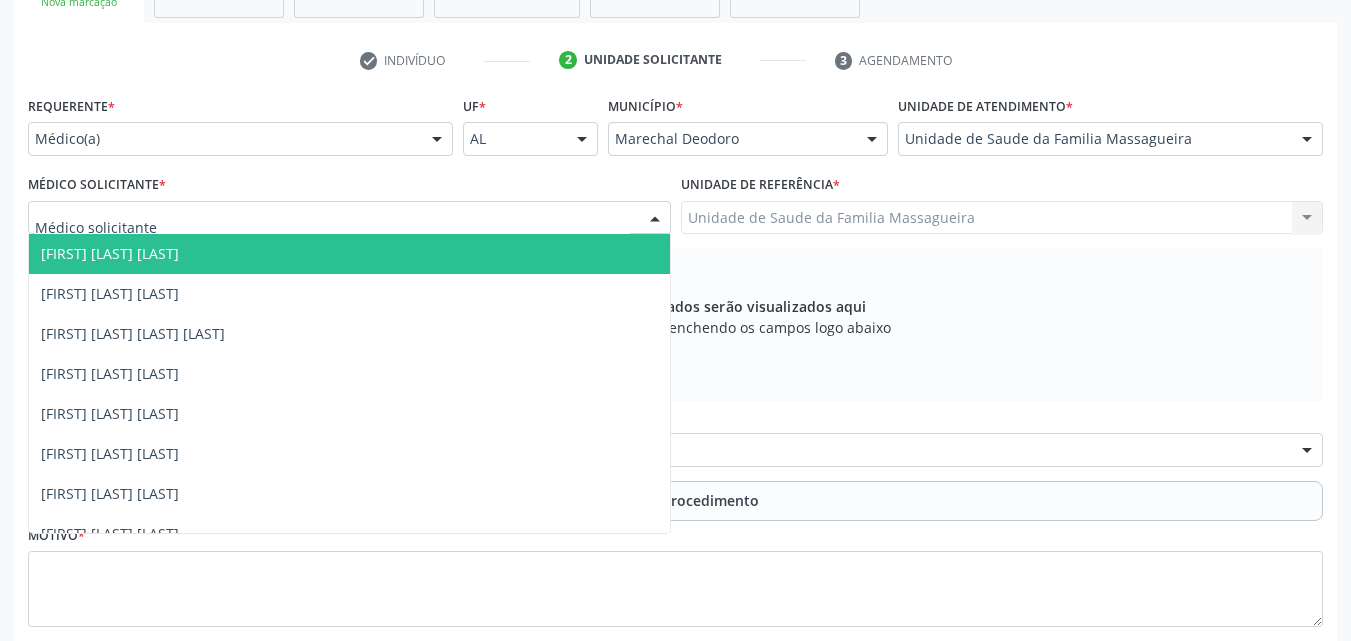 click at bounding box center (349, 218) 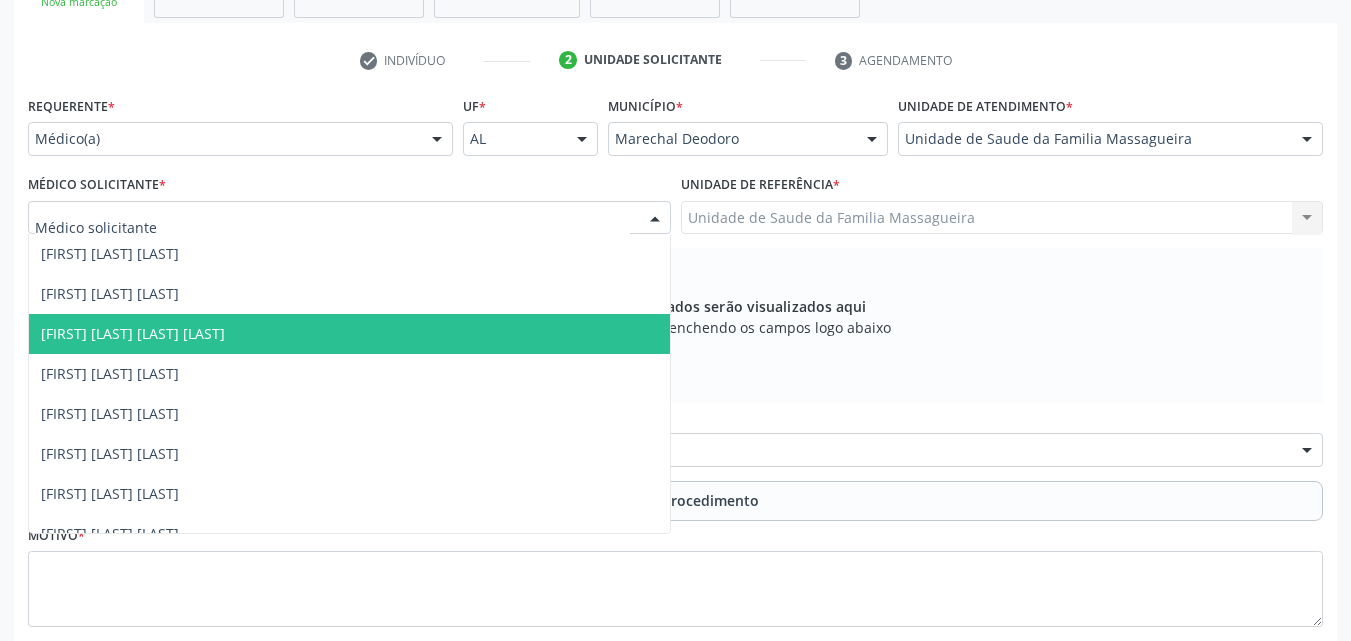 click on "[FIRST] [LAST] [LAST] [LAST]" at bounding box center [133, 333] 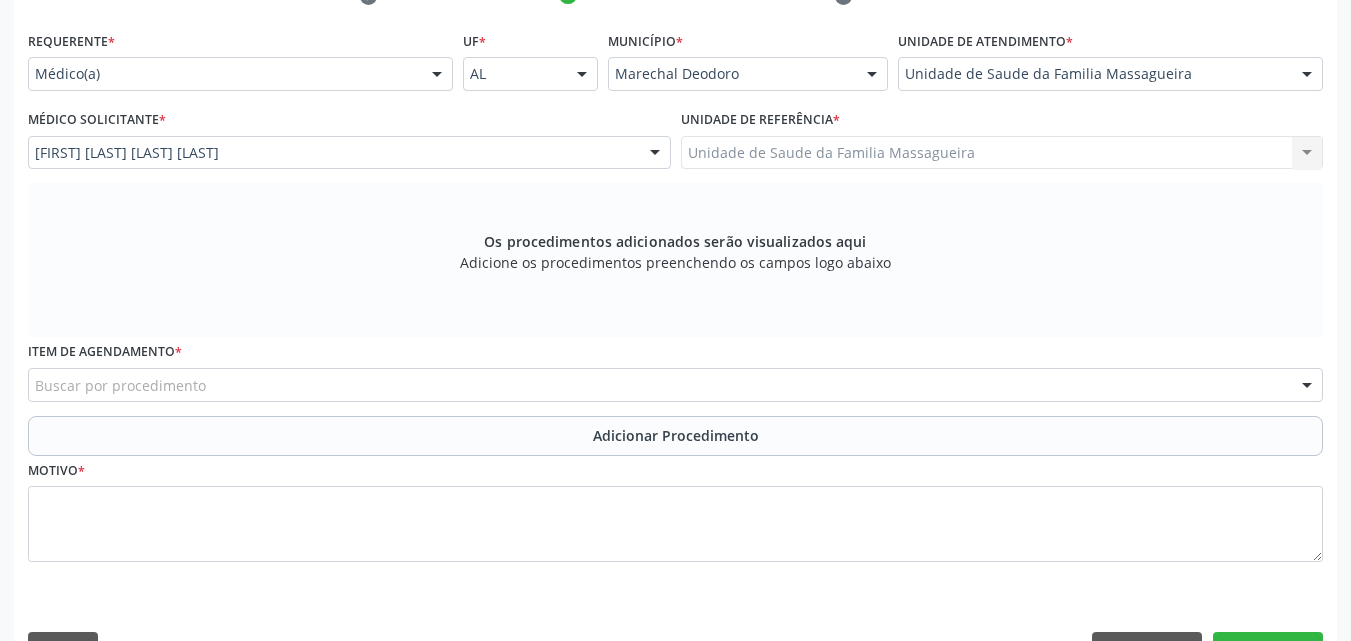 scroll, scrollTop: 471, scrollLeft: 0, axis: vertical 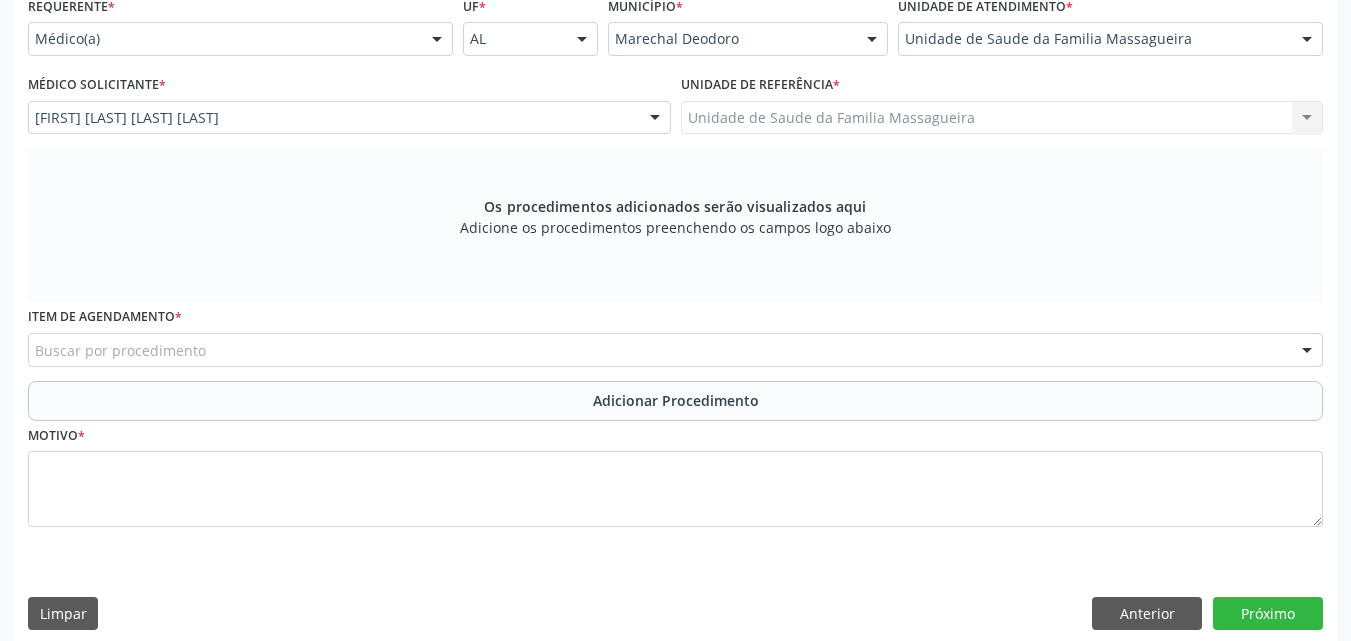 click on "Buscar por procedimento" at bounding box center [675, 350] 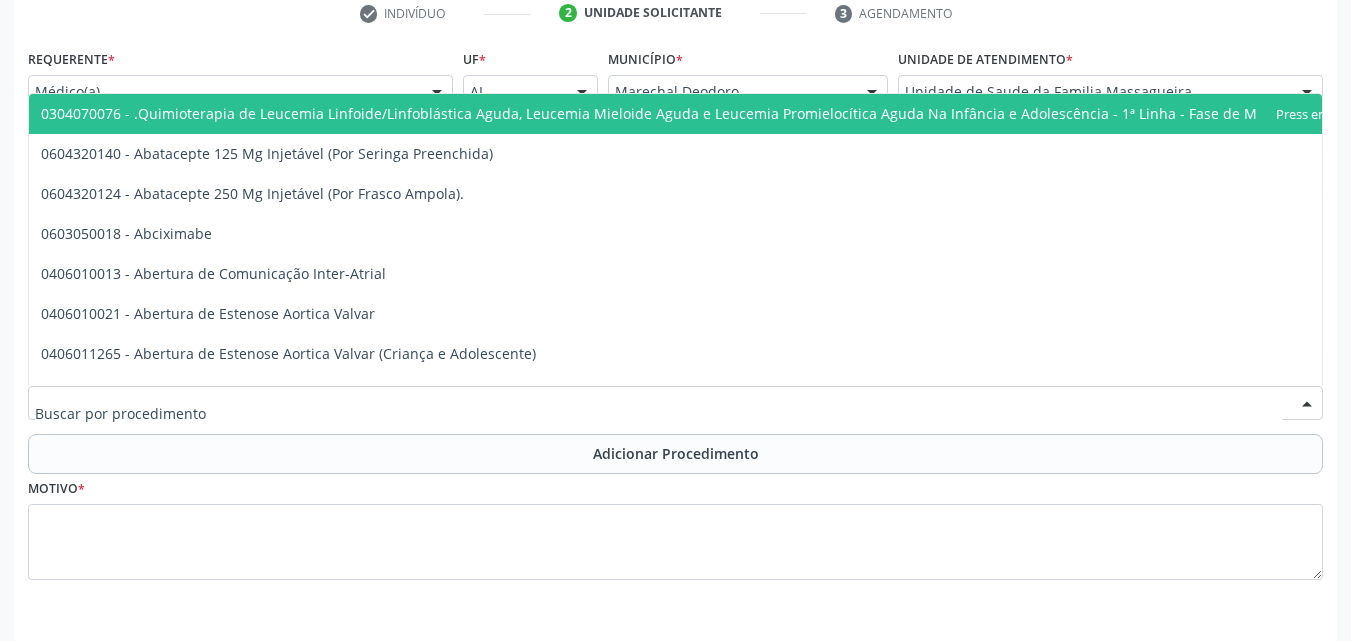 scroll, scrollTop: 271, scrollLeft: 0, axis: vertical 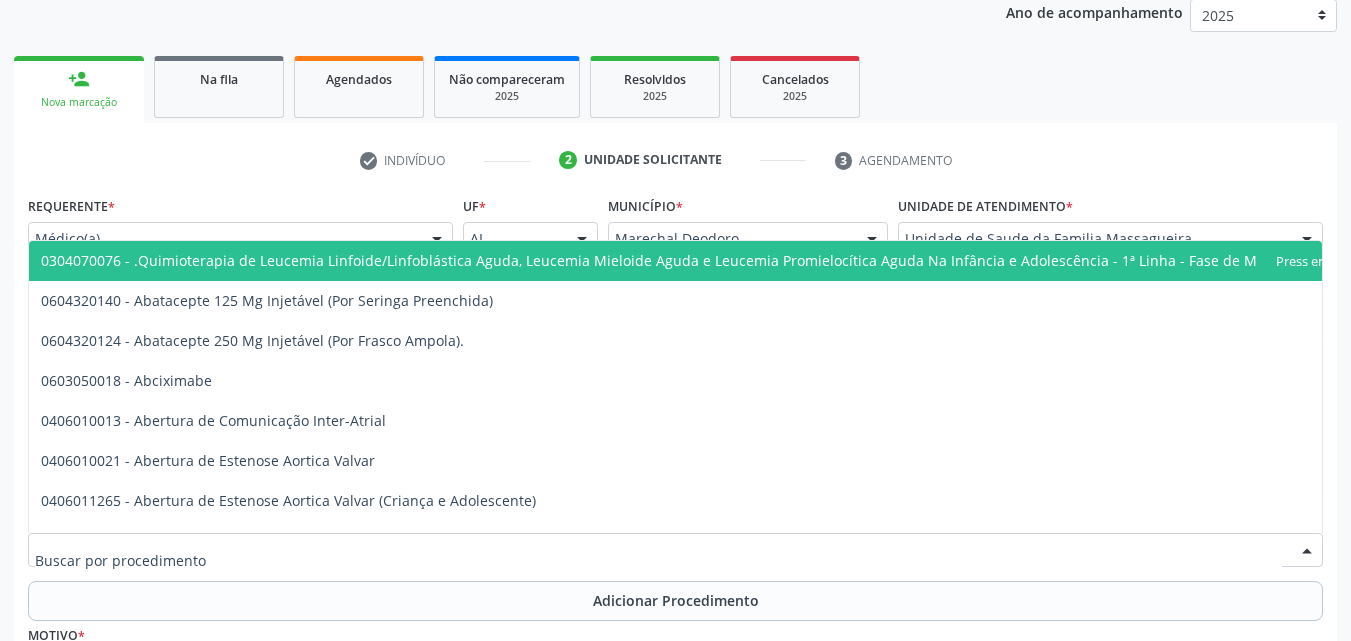 click on "check
Indivíduo
2
Unidade solicitante
3
Agendamento" at bounding box center (675, 160) 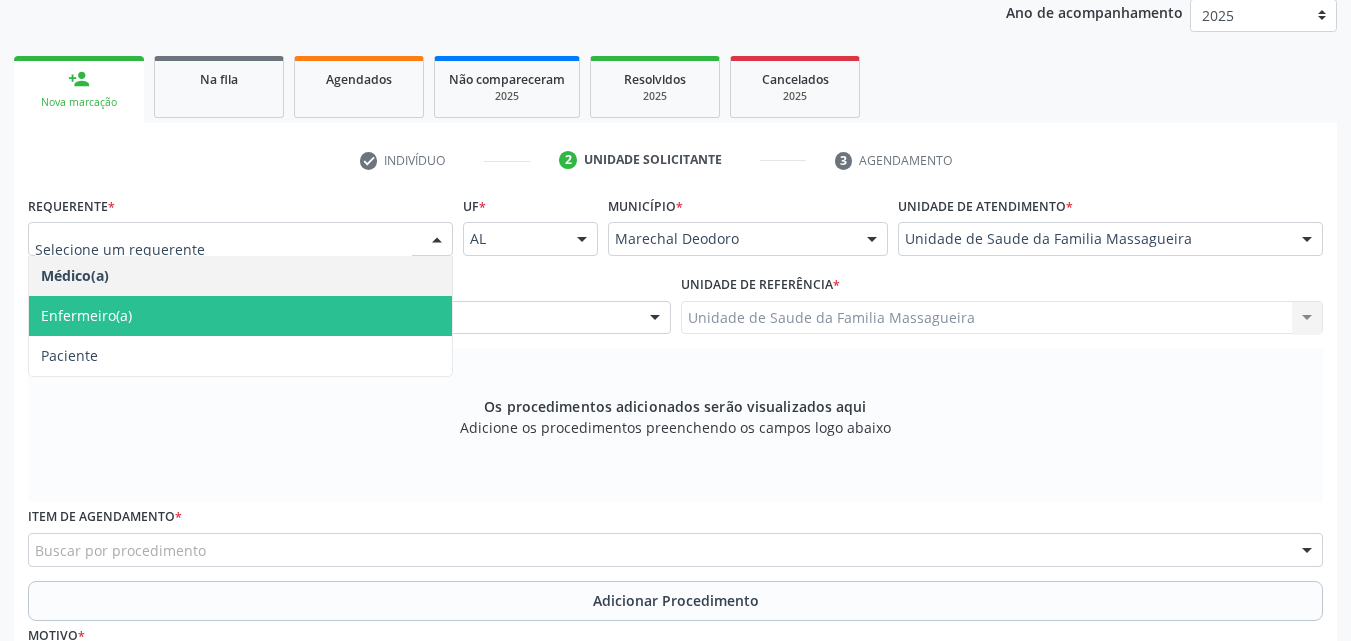 click on "Enfermeiro(a)" at bounding box center [240, 316] 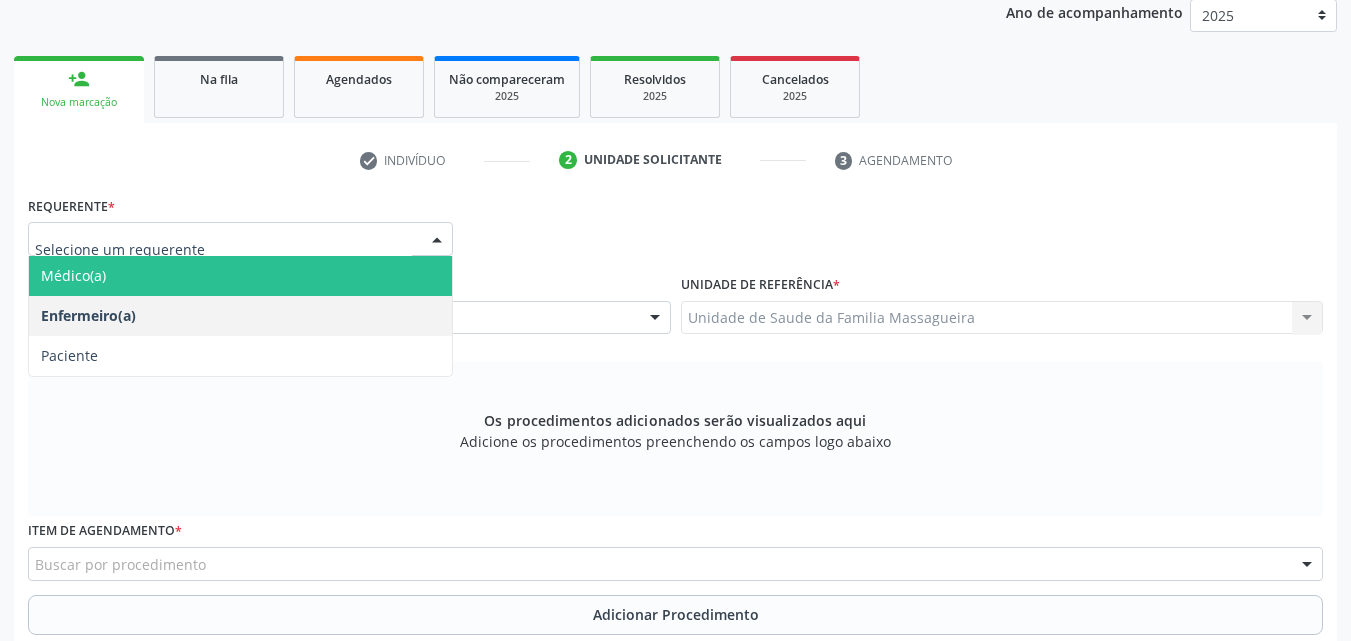 click on "Médico(a)" at bounding box center [240, 276] 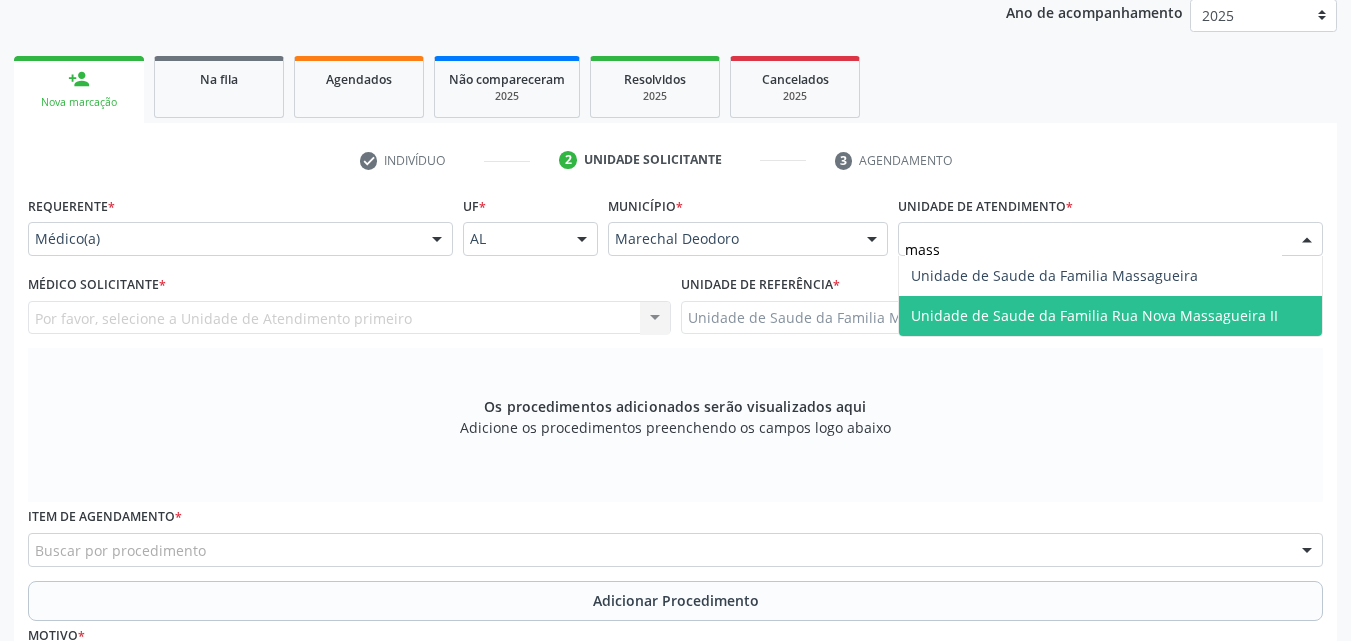 type on "massa" 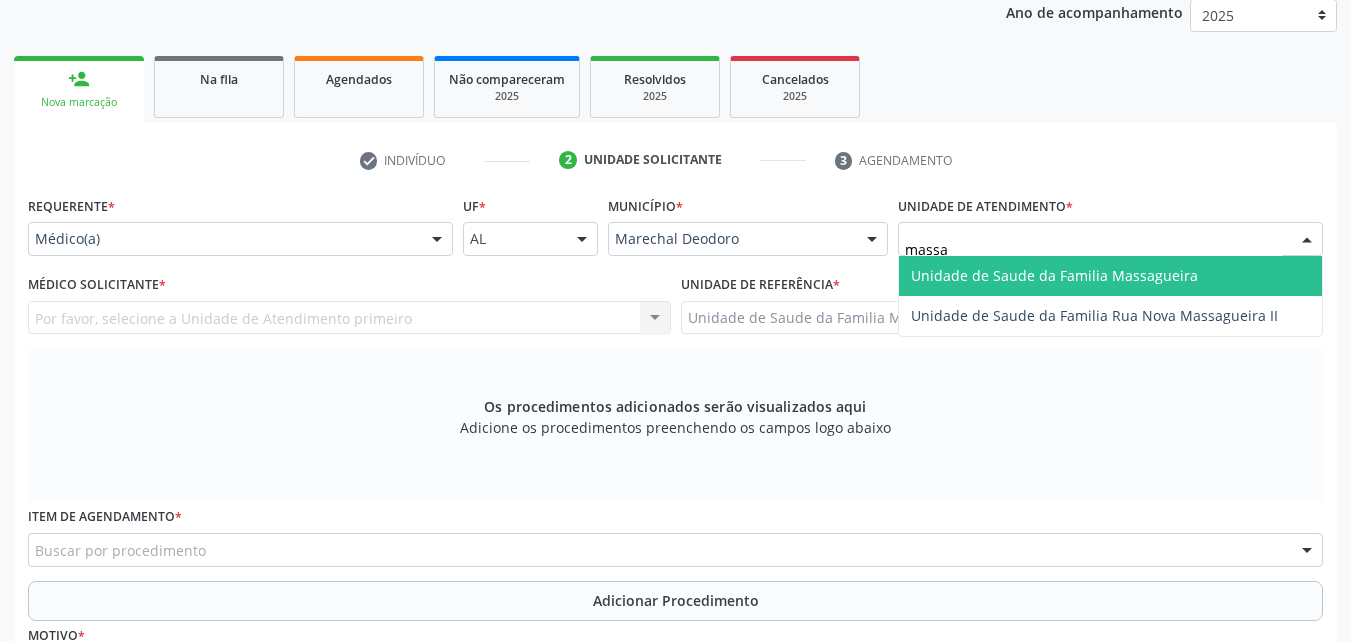 click on "Unidade de Saude da Familia Massagueira" at bounding box center [1054, 275] 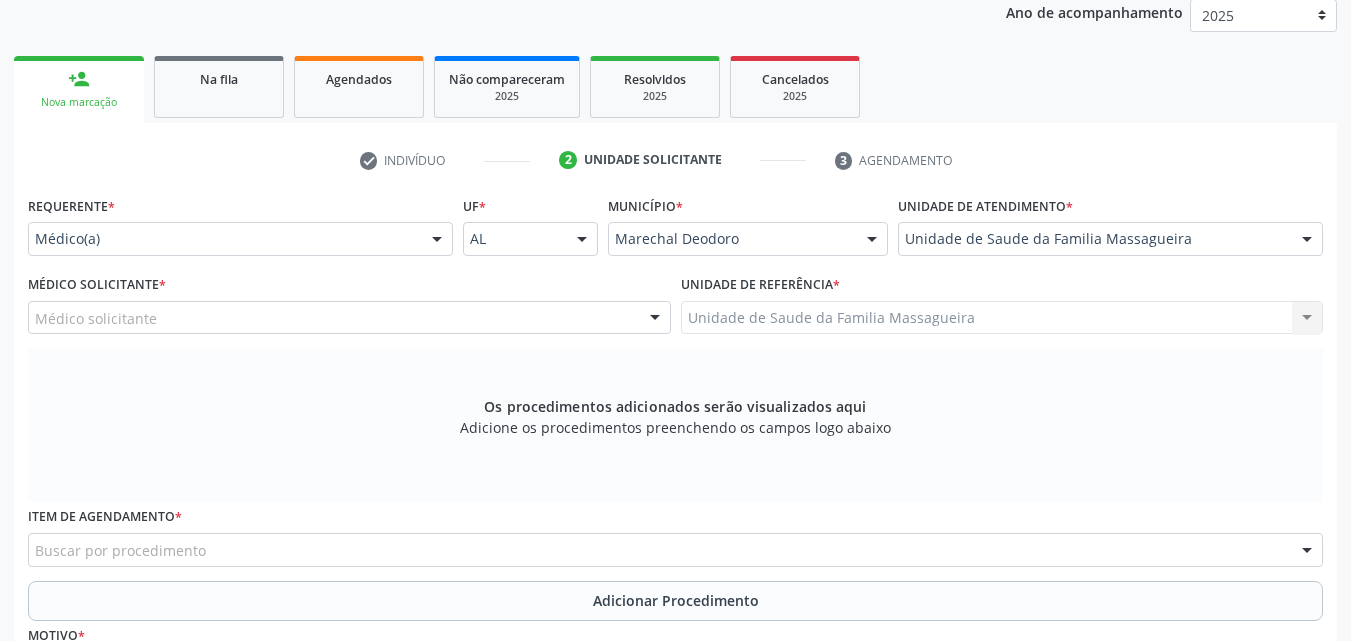 click on "Médico solicitante" at bounding box center (349, 318) 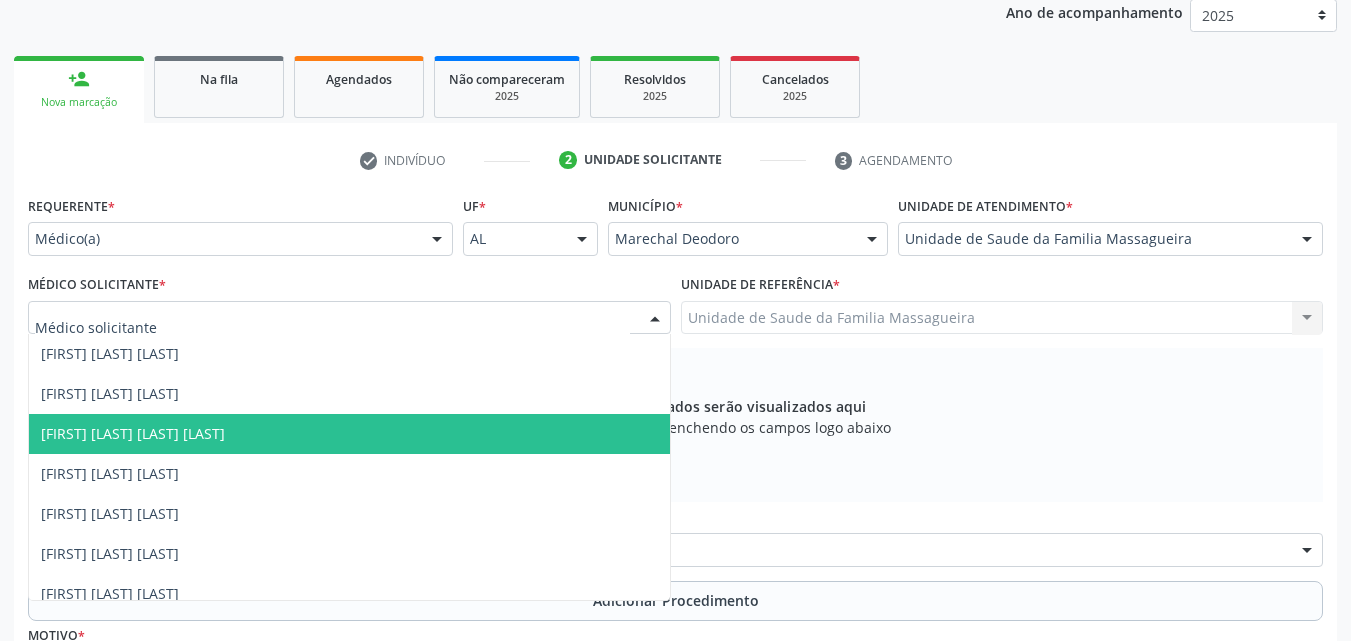click on "[FIRST] [LAST] [LAST] [LAST]" at bounding box center [133, 433] 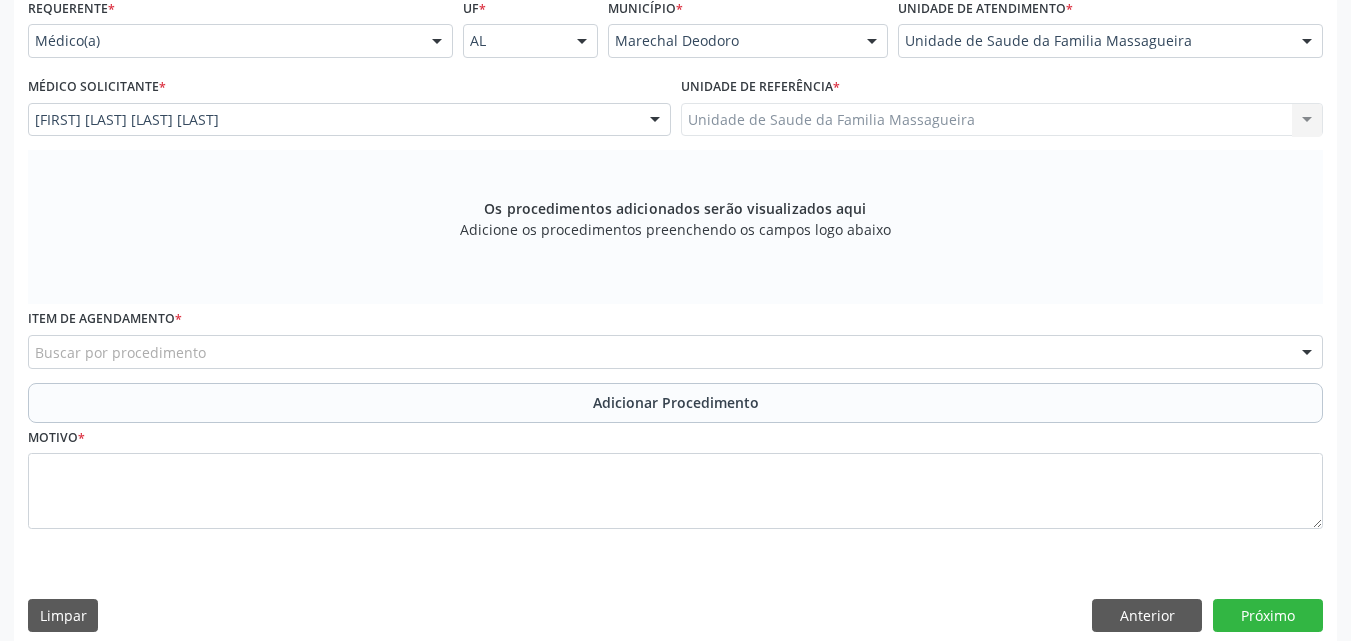 scroll, scrollTop: 471, scrollLeft: 0, axis: vertical 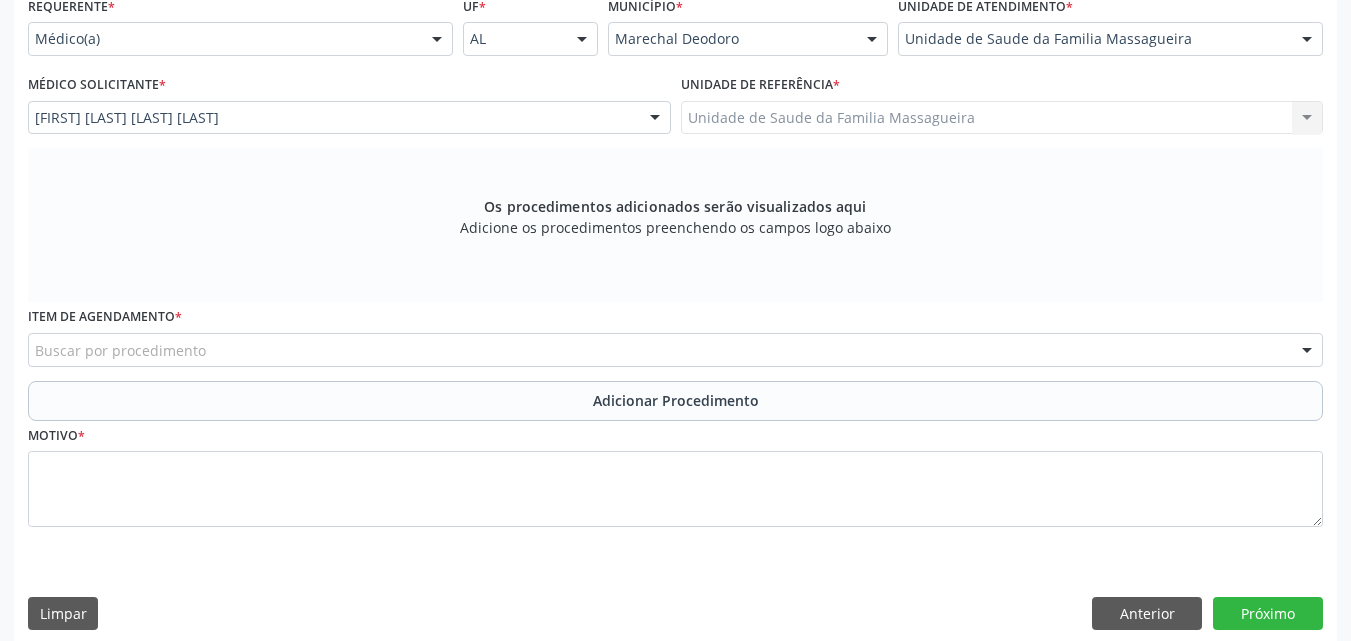 click on "Buscar por procedimento" at bounding box center [675, 350] 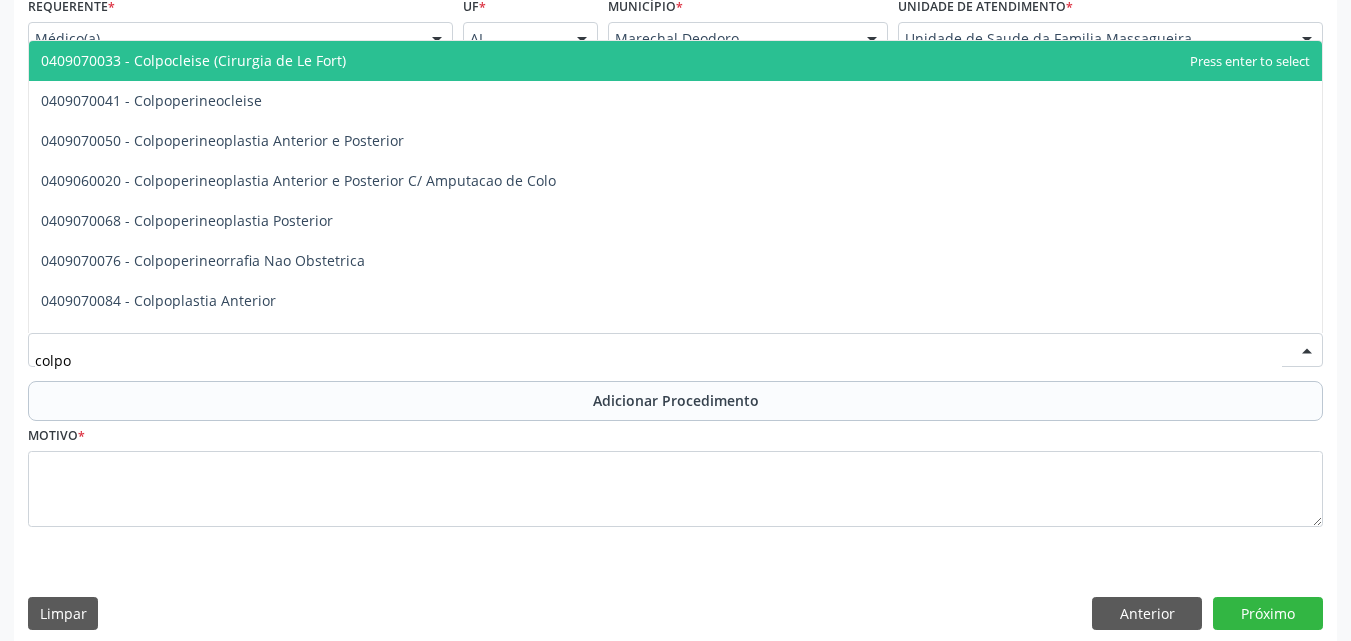 type on "colpos" 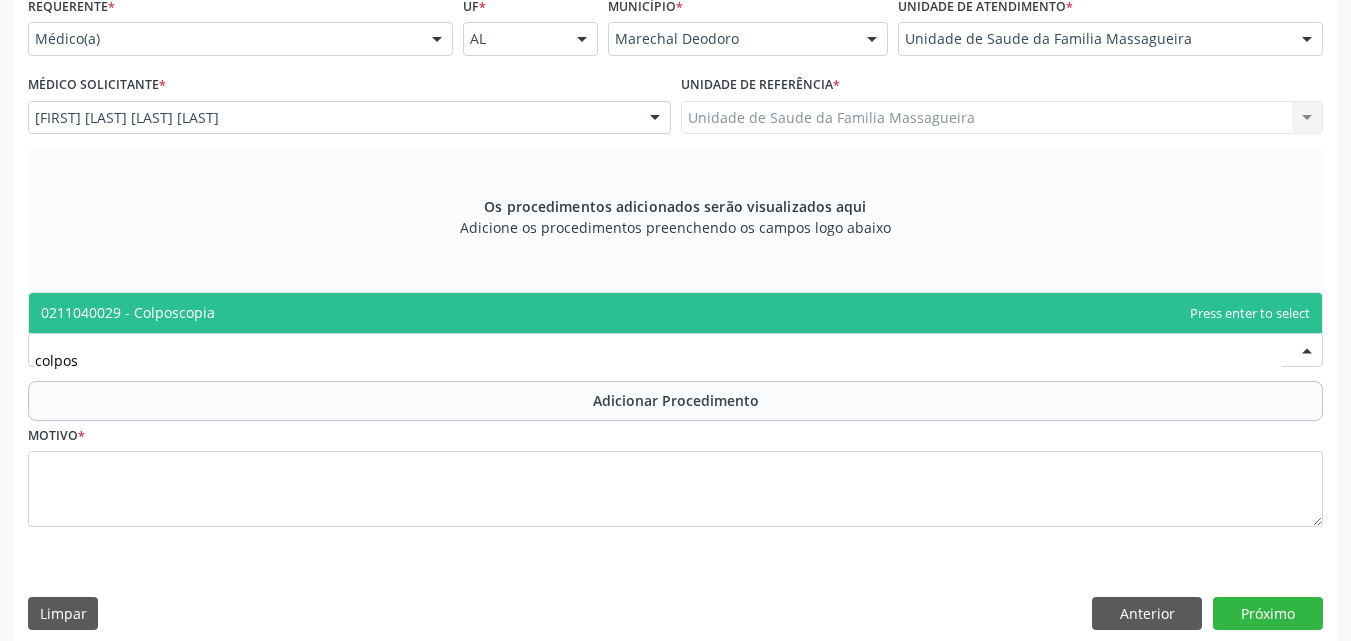 click on "0211040029 - Colposcopia" at bounding box center [675, 313] 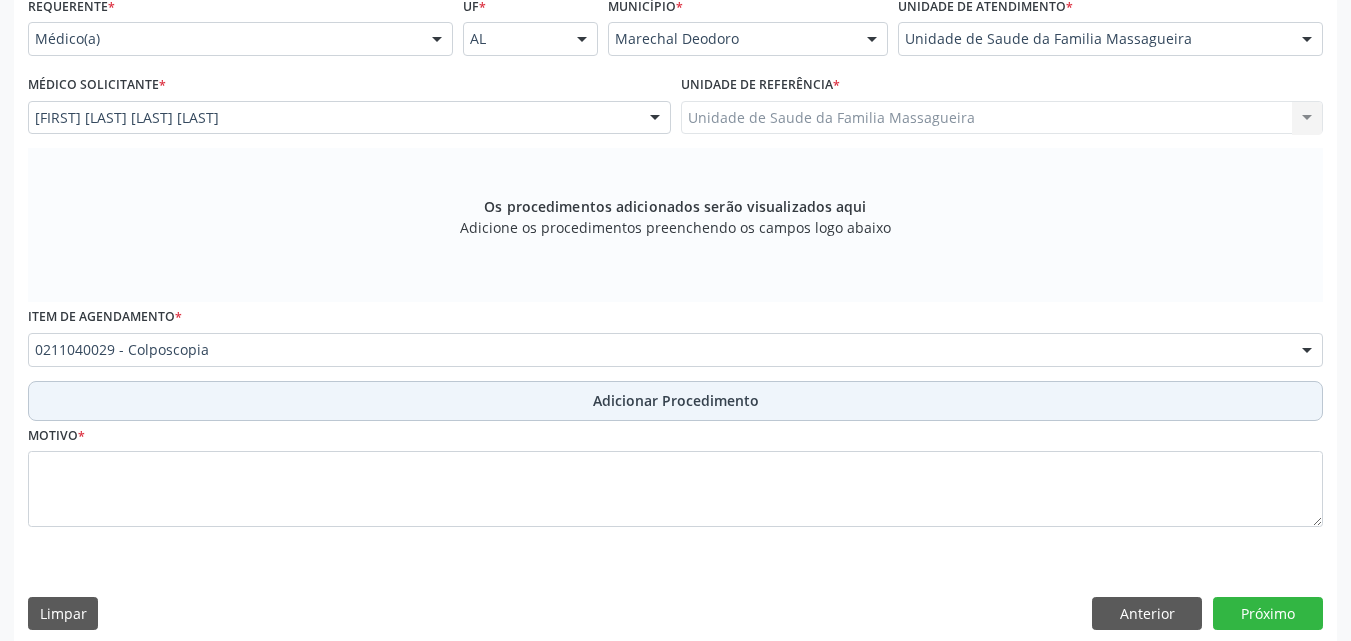 click on "Adicionar Procedimento" at bounding box center (675, 401) 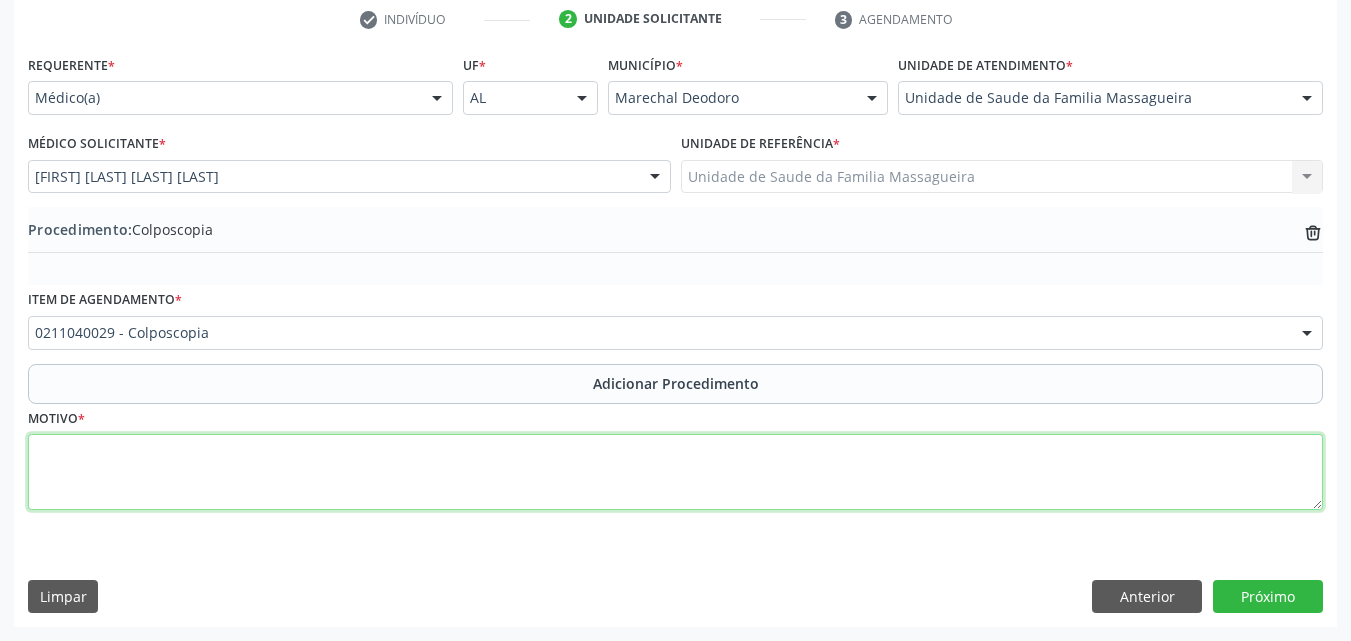 click at bounding box center [675, 472] 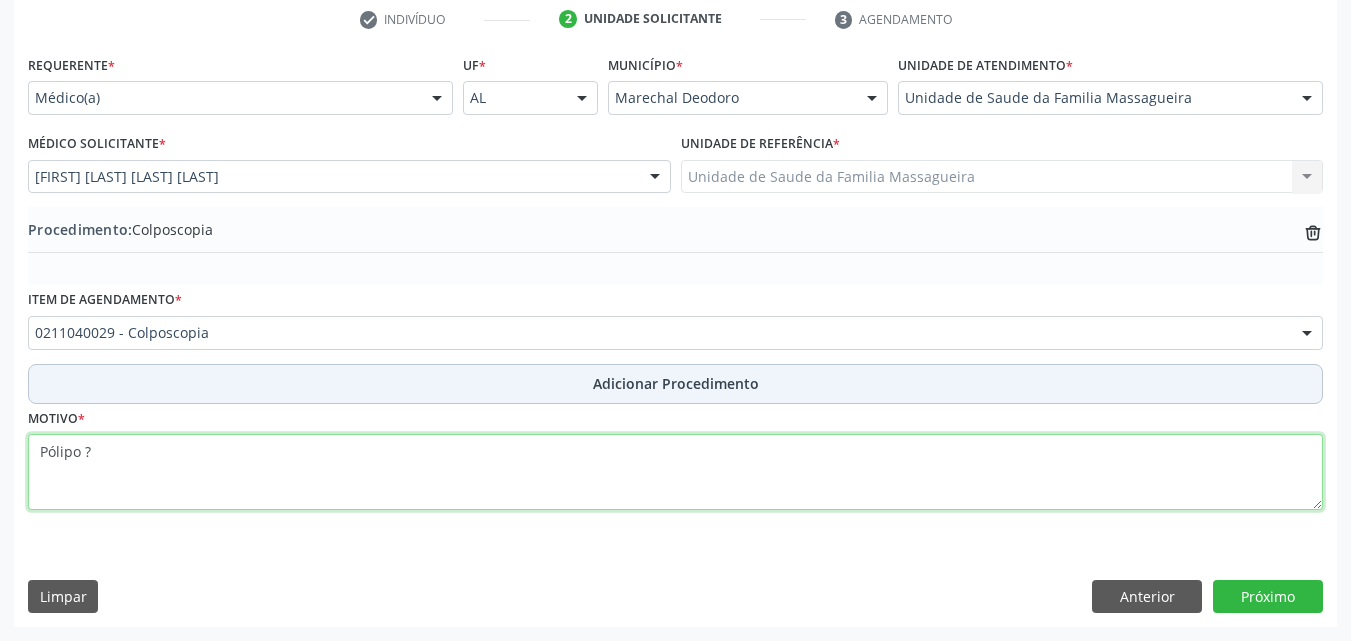 type on "Pólipo ?" 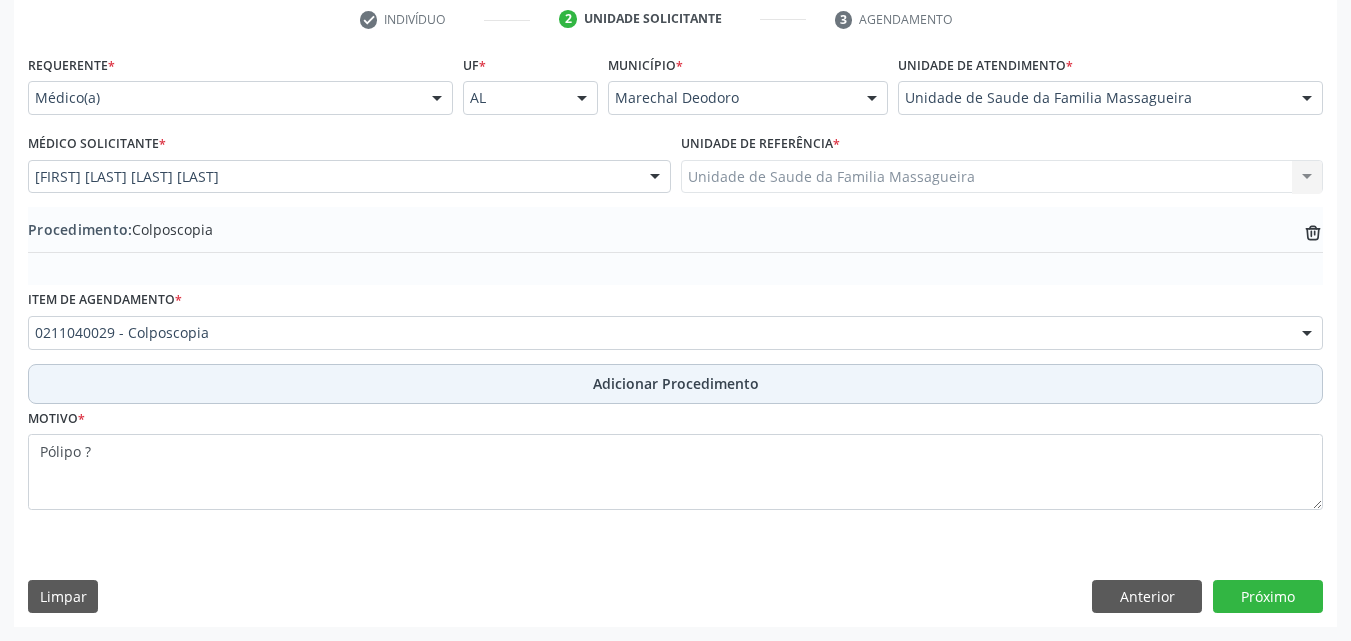 click on "Adicionar Procedimento" at bounding box center [675, 384] 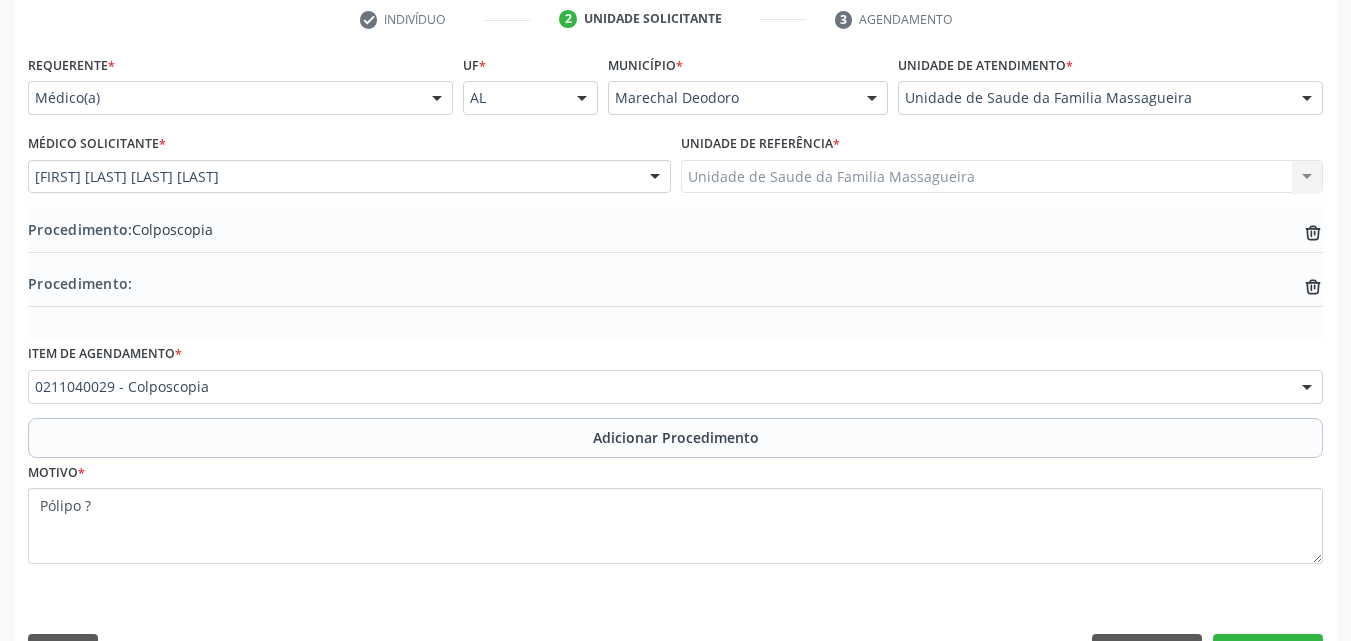 scroll, scrollTop: 466, scrollLeft: 0, axis: vertical 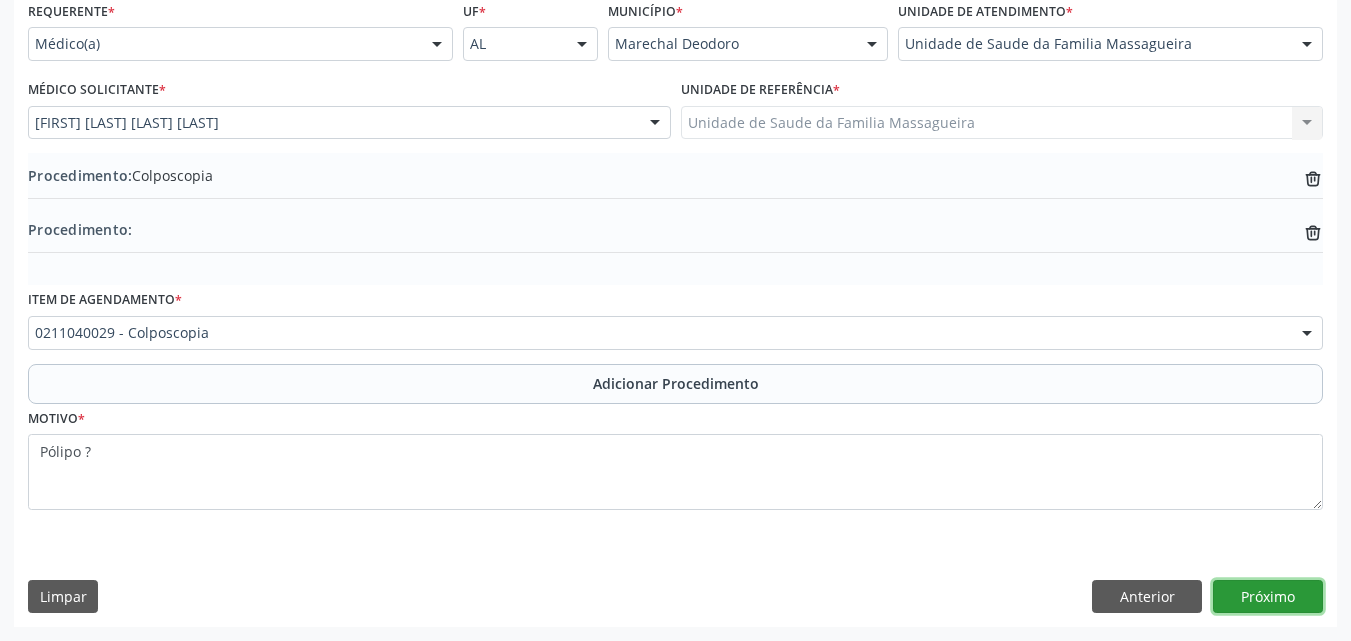 click on "Próximo" at bounding box center (1268, 597) 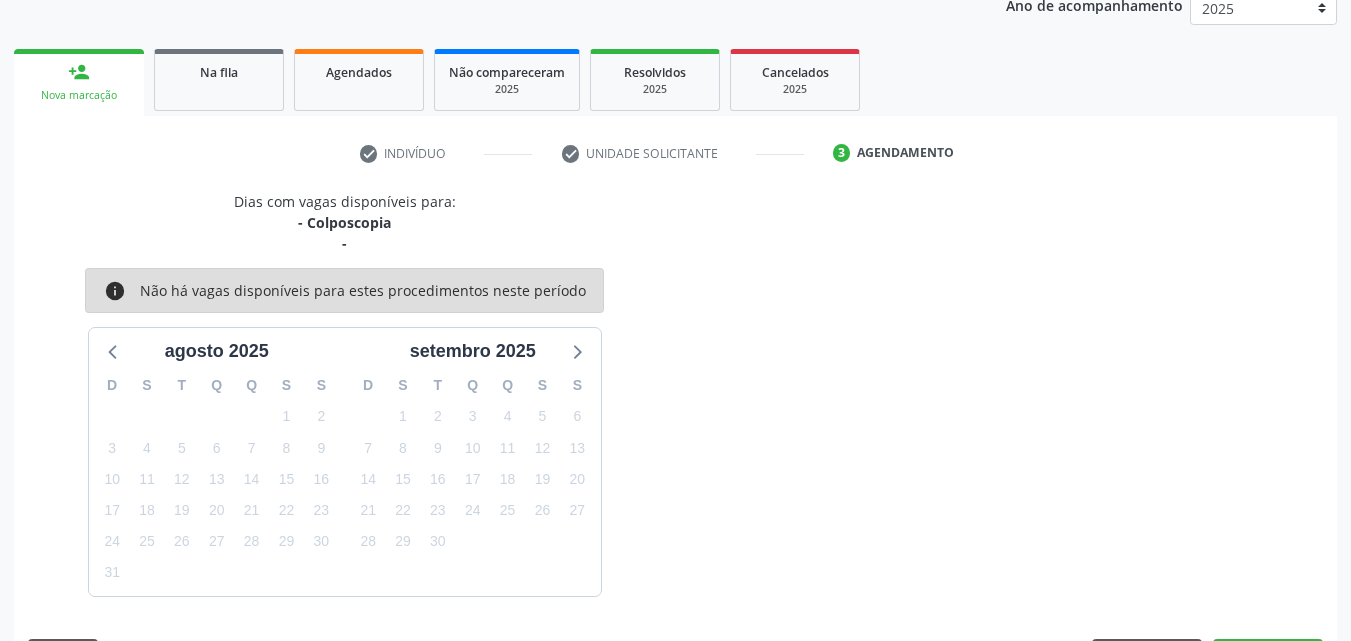 scroll, scrollTop: 337, scrollLeft: 0, axis: vertical 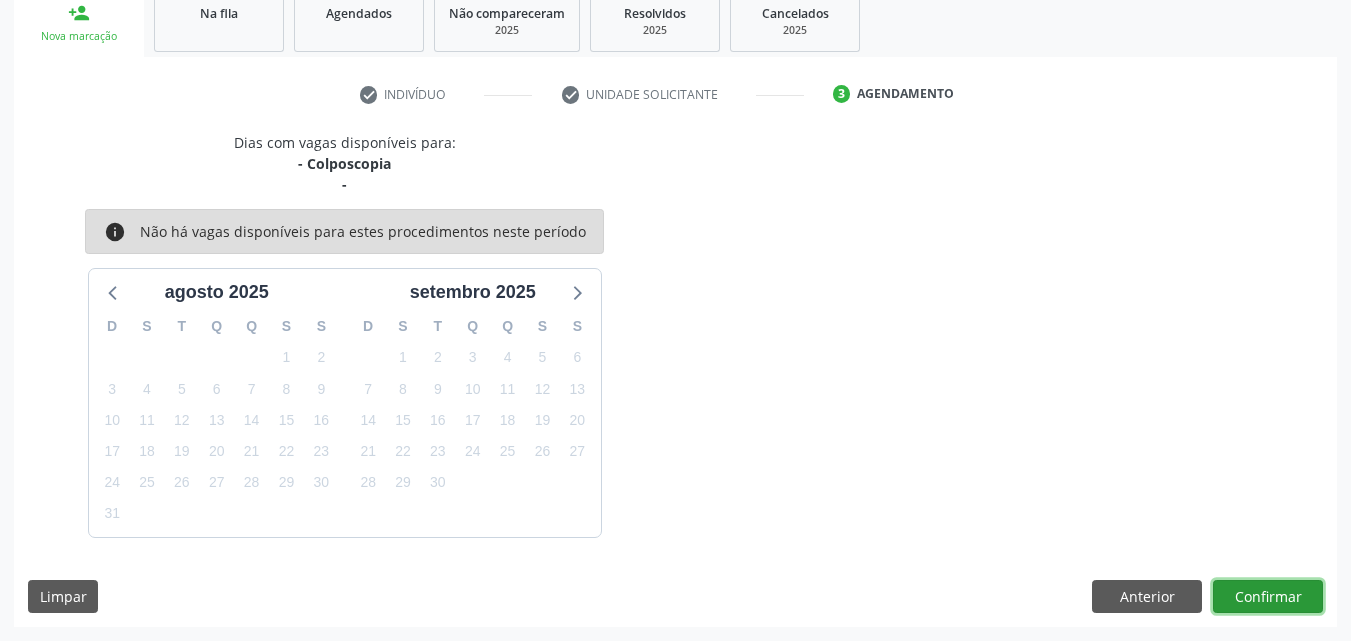 click on "Confirmar" at bounding box center (1268, 597) 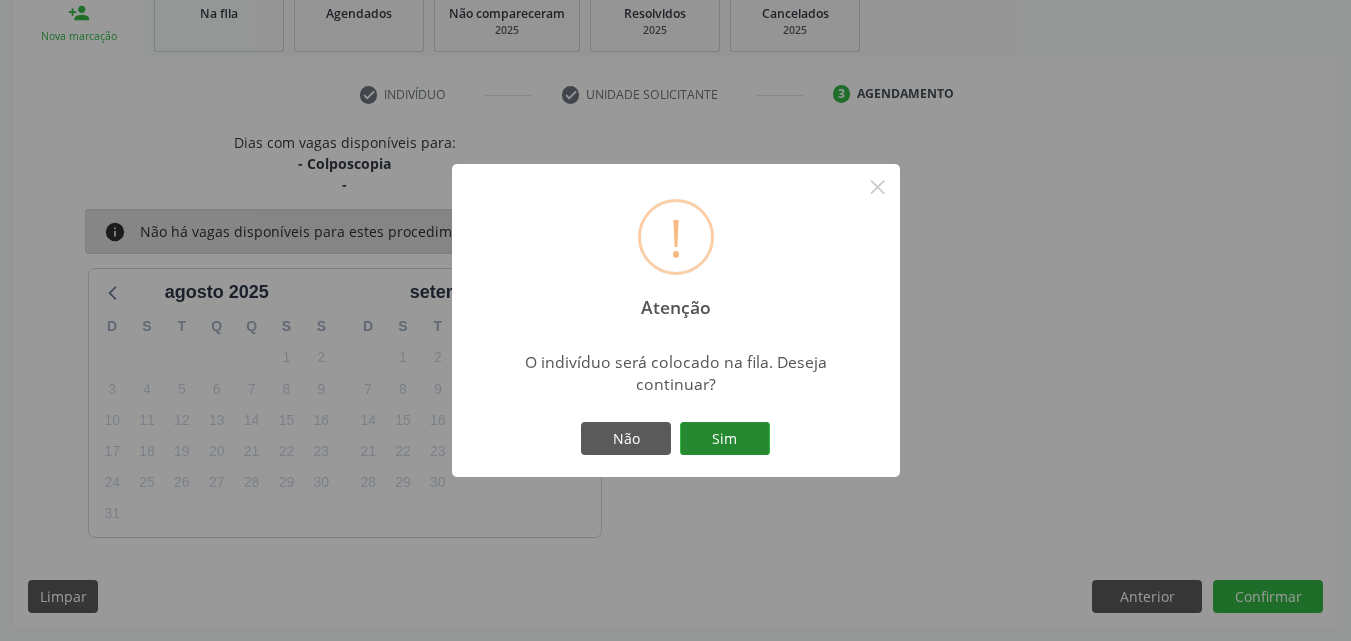 click on "Sim" at bounding box center [725, 439] 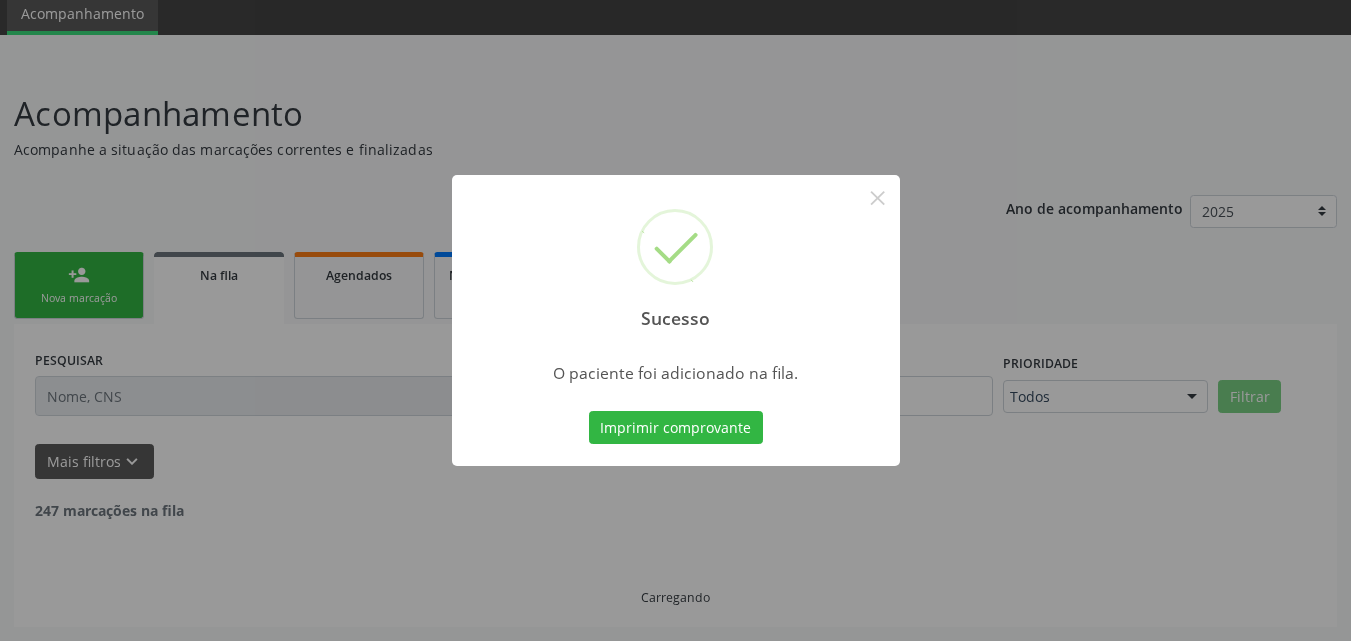 scroll, scrollTop: 54, scrollLeft: 0, axis: vertical 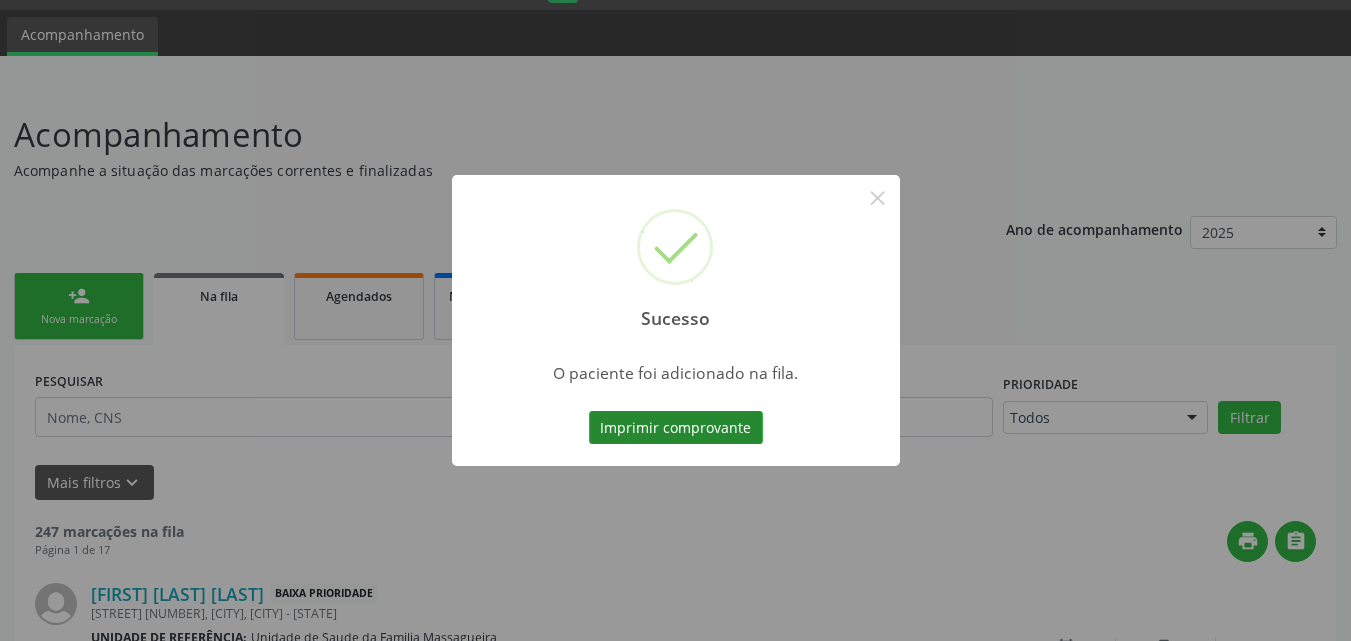 click on "Imprimir comprovante" at bounding box center (676, 428) 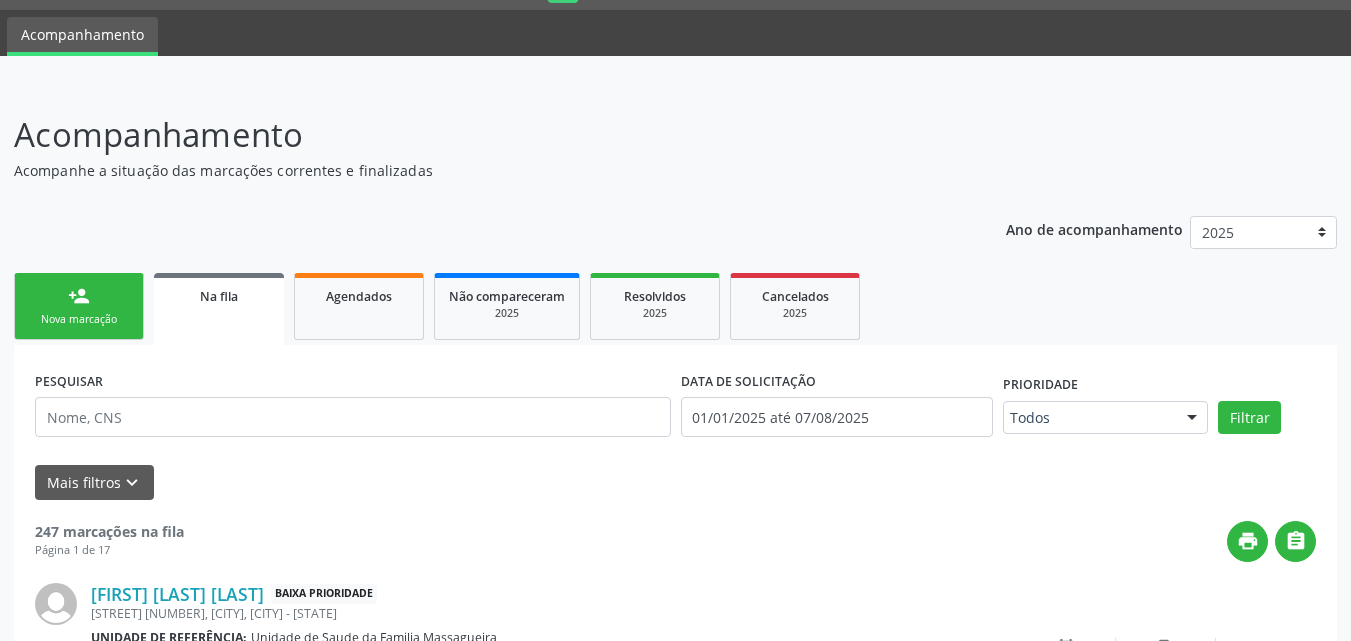 click on "Nova marcação" at bounding box center (79, 319) 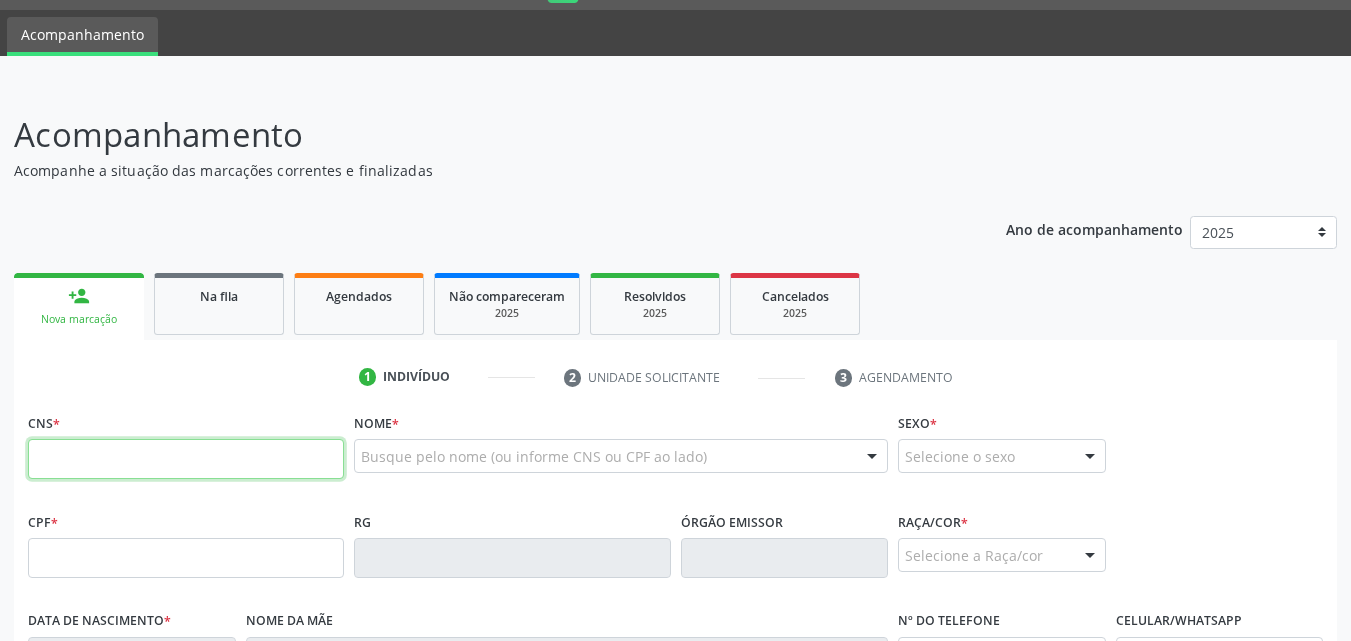 click at bounding box center [186, 459] 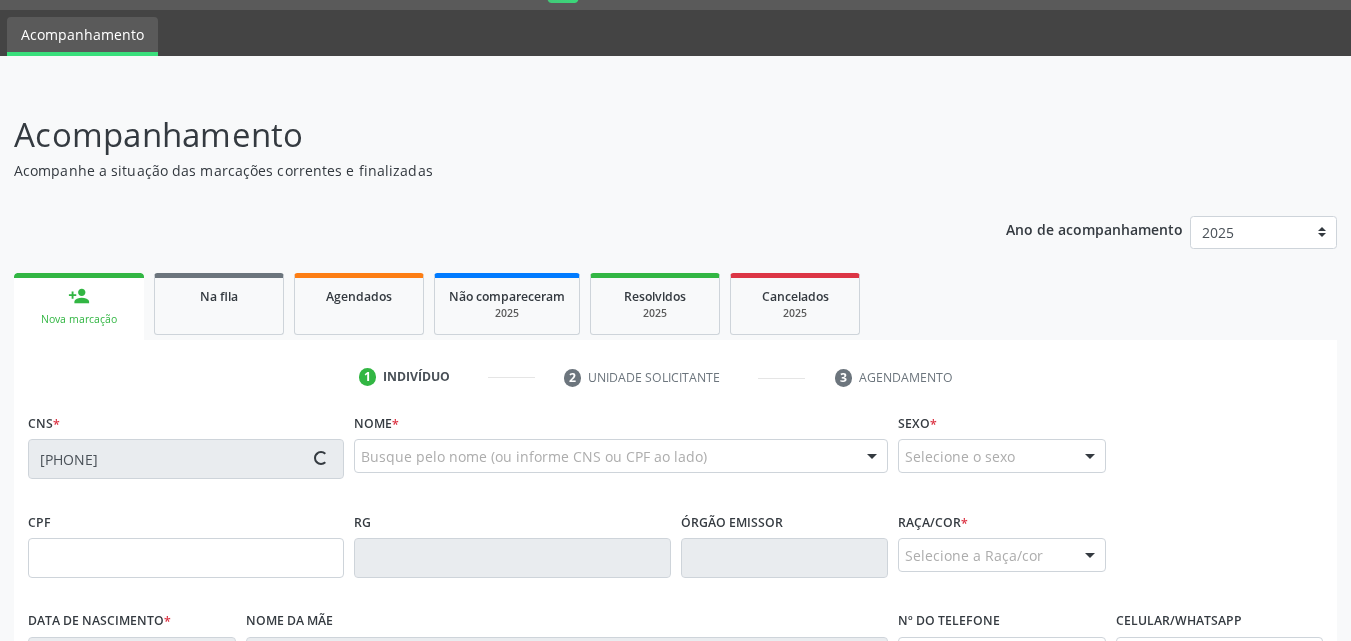 scroll, scrollTop: 354, scrollLeft: 0, axis: vertical 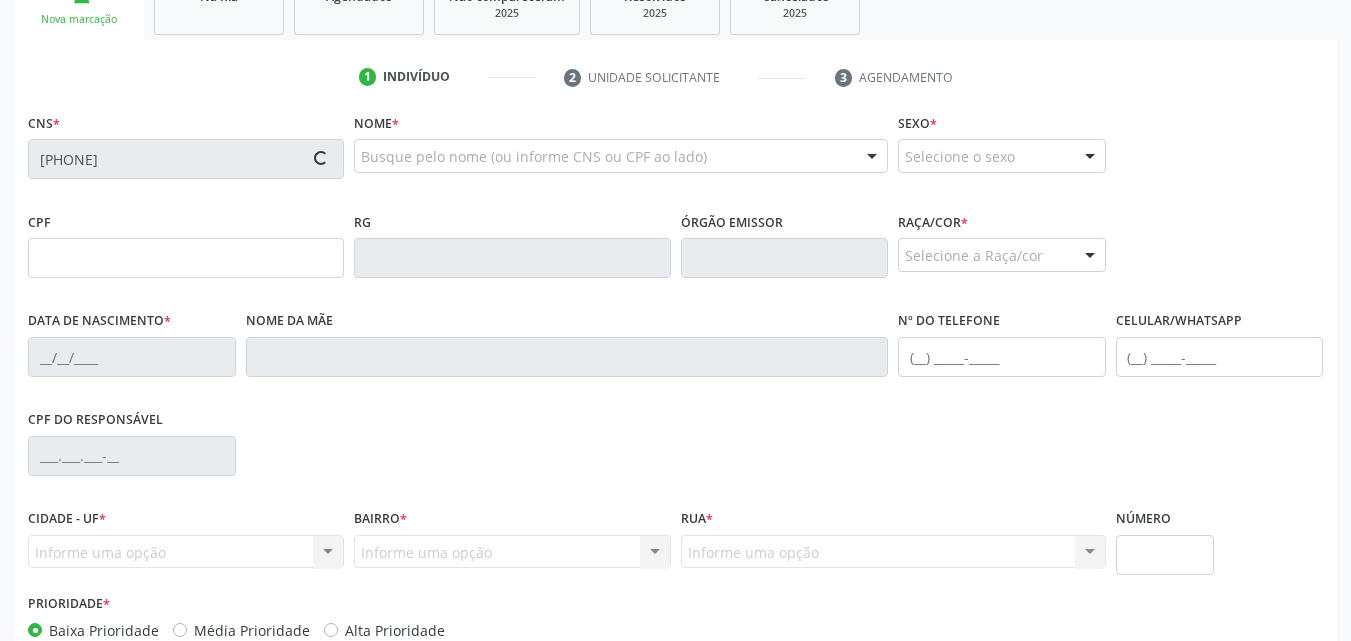 type on "[PHONE]" 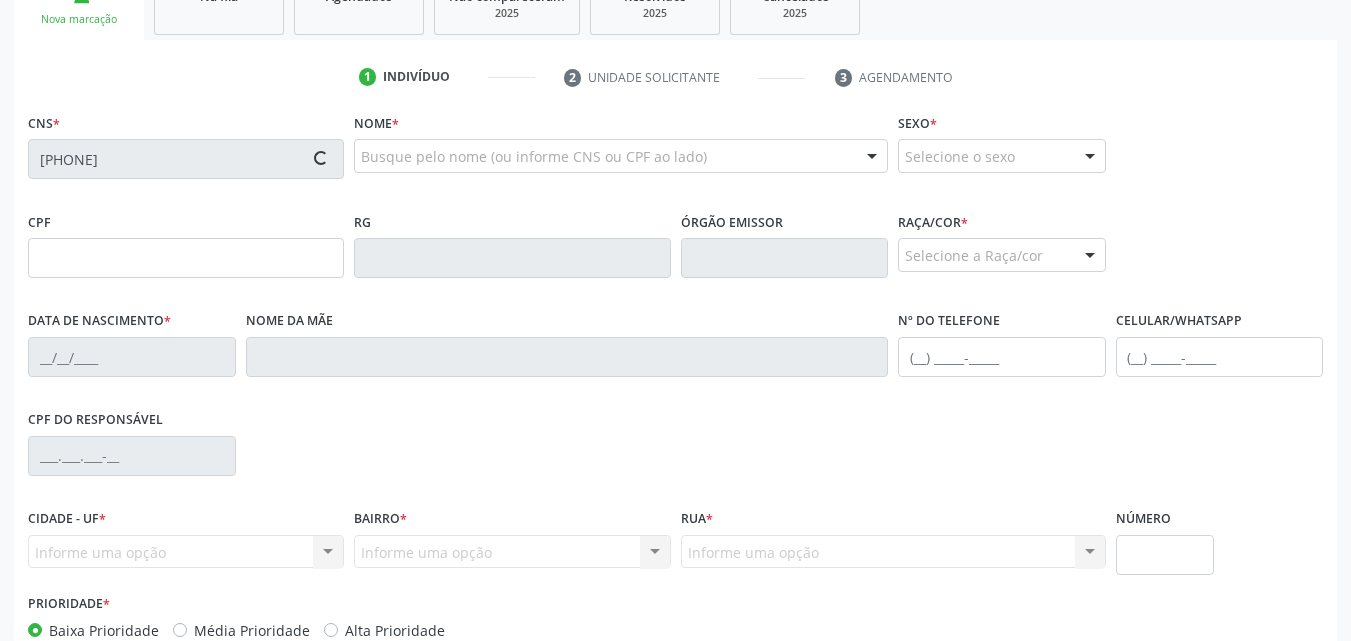type on "[DATE]" 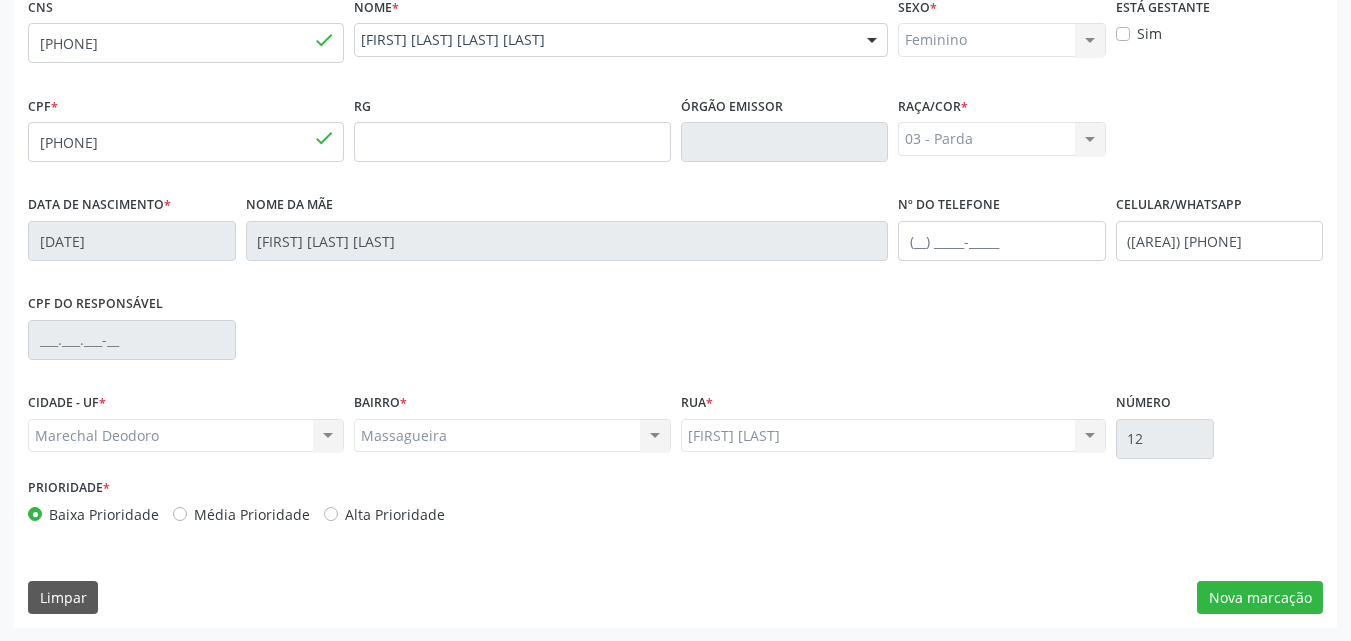 scroll, scrollTop: 471, scrollLeft: 0, axis: vertical 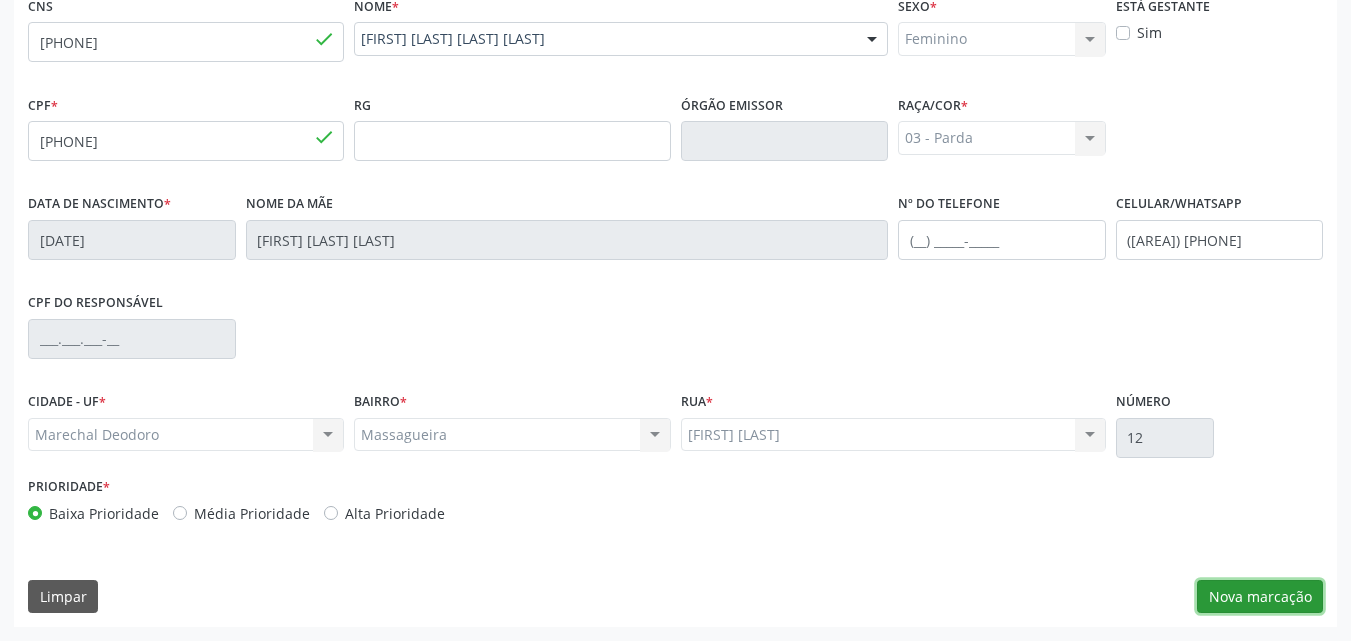 click on "Nova marcação" at bounding box center [1260, 597] 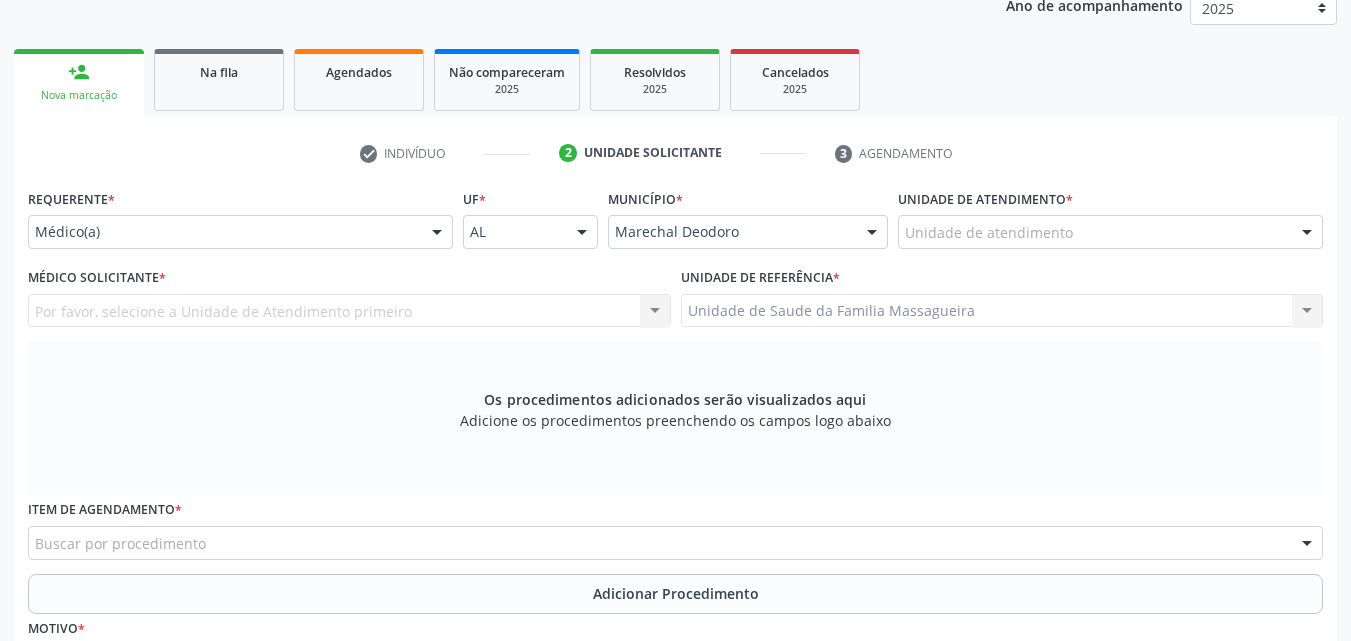 scroll, scrollTop: 271, scrollLeft: 0, axis: vertical 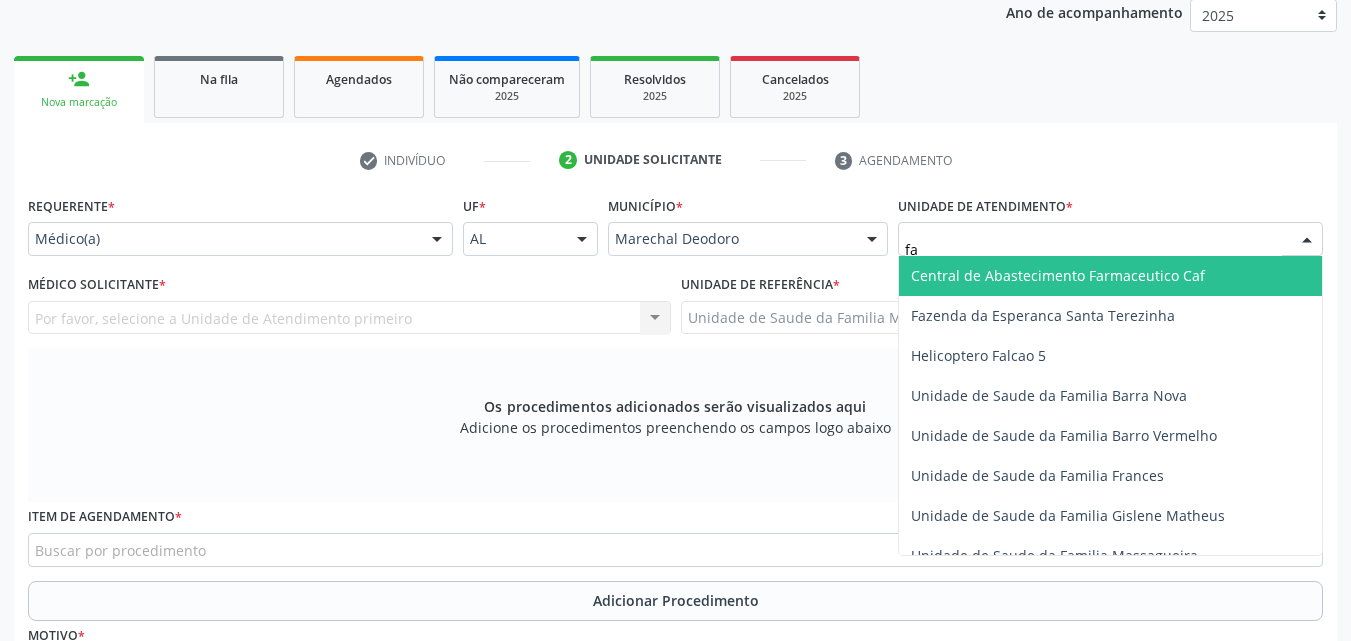 type on "f" 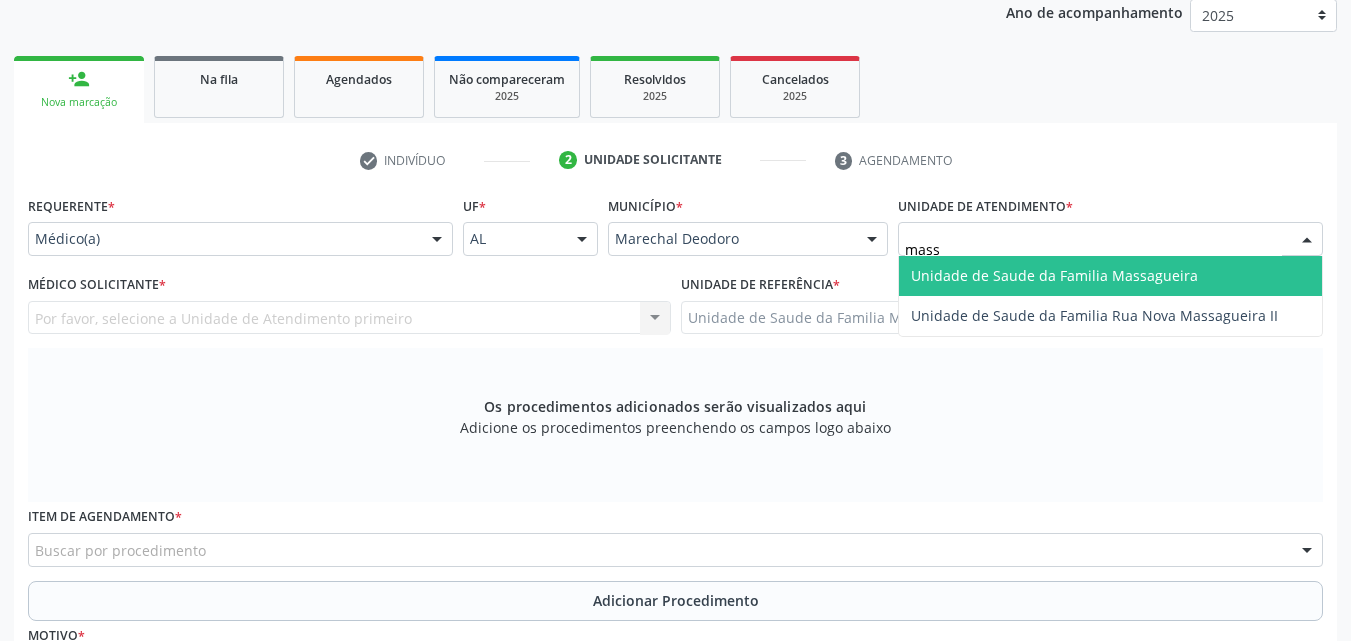 type on "massa" 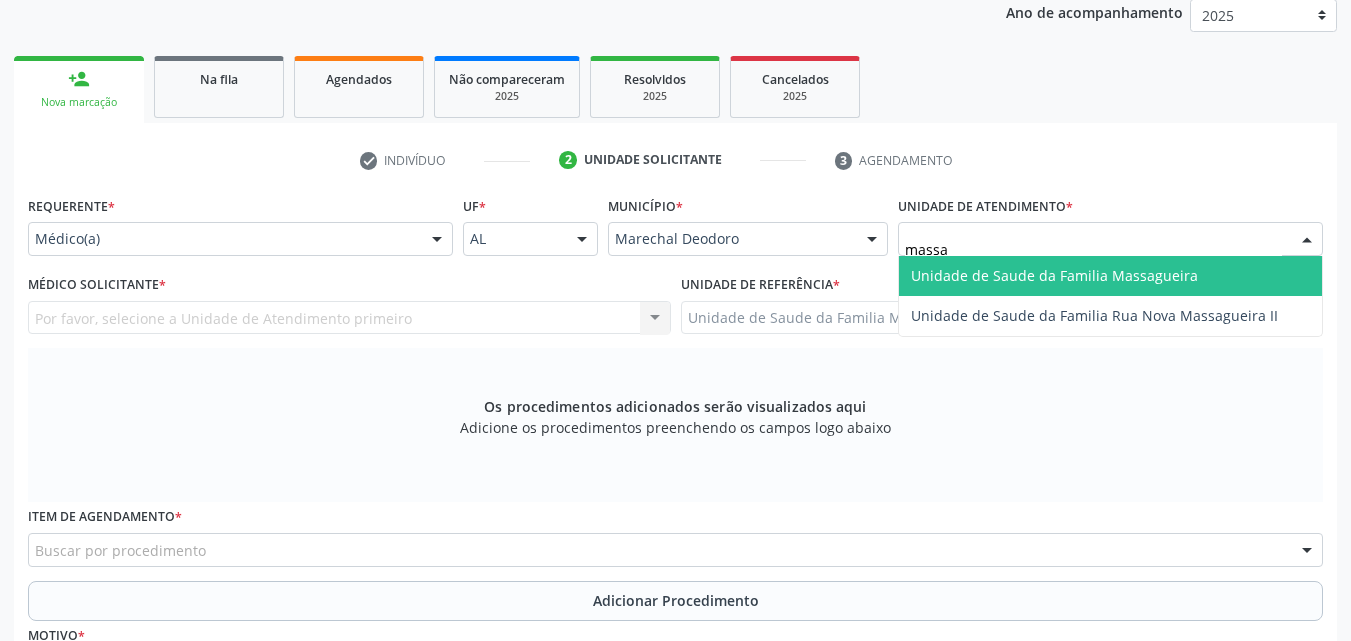 click on "Unidade de Saude da Familia Massagueira" at bounding box center (1054, 275) 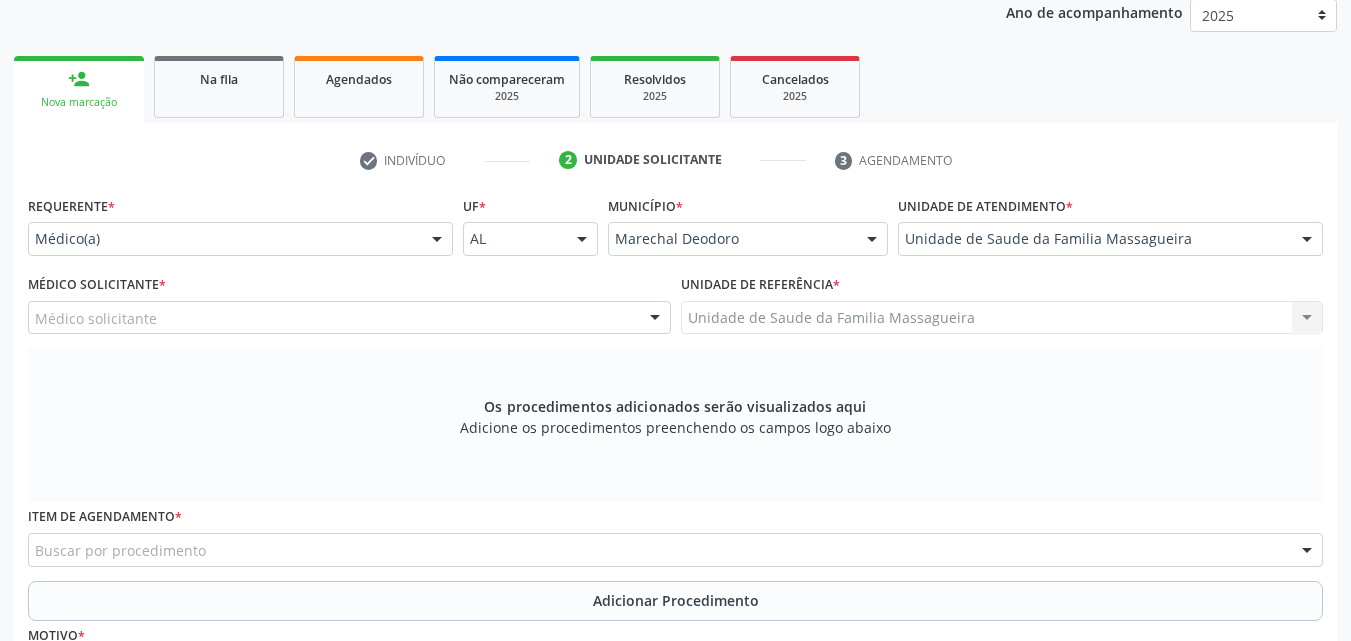 click on "Médico solicitante" at bounding box center (349, 318) 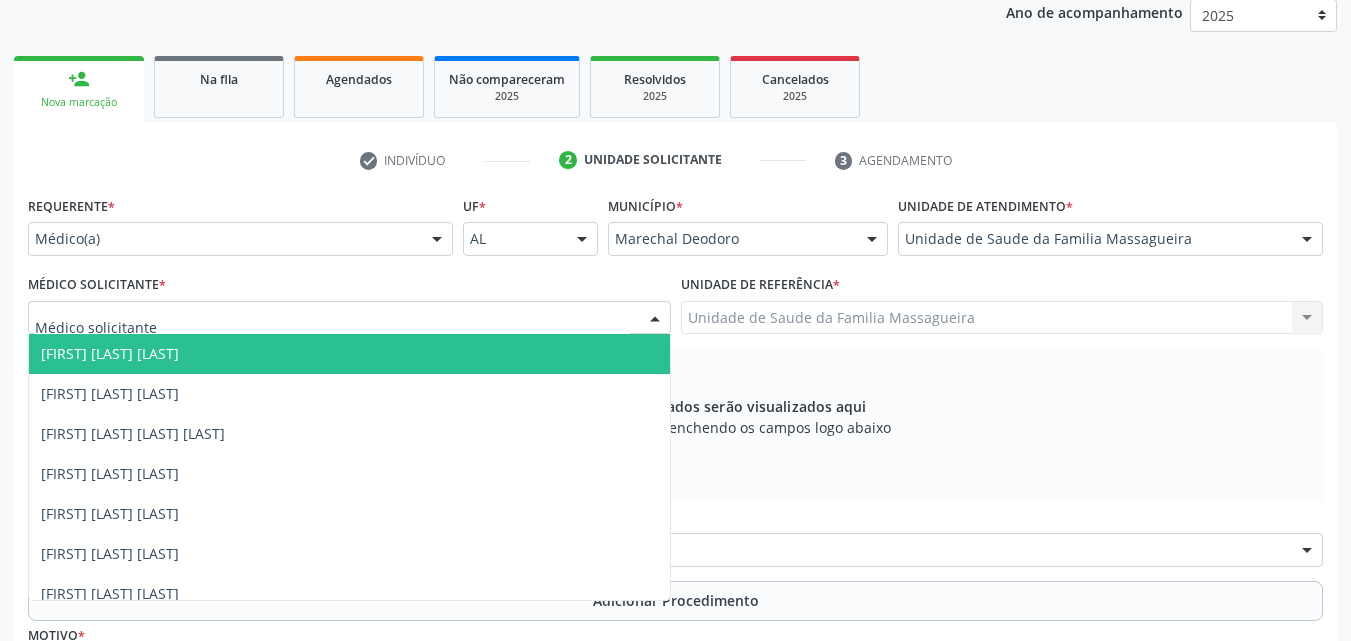click at bounding box center [332, 328] 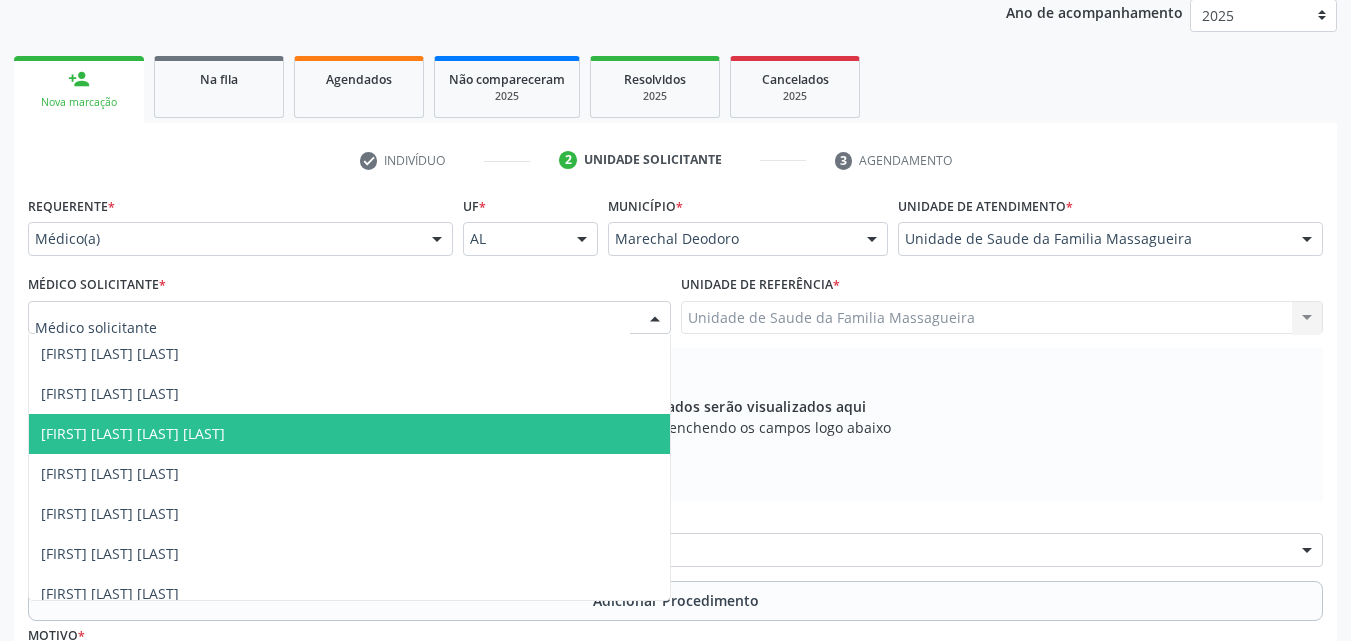 click on "[FIRST] [LAST] [LAST] [LAST]" at bounding box center [349, 434] 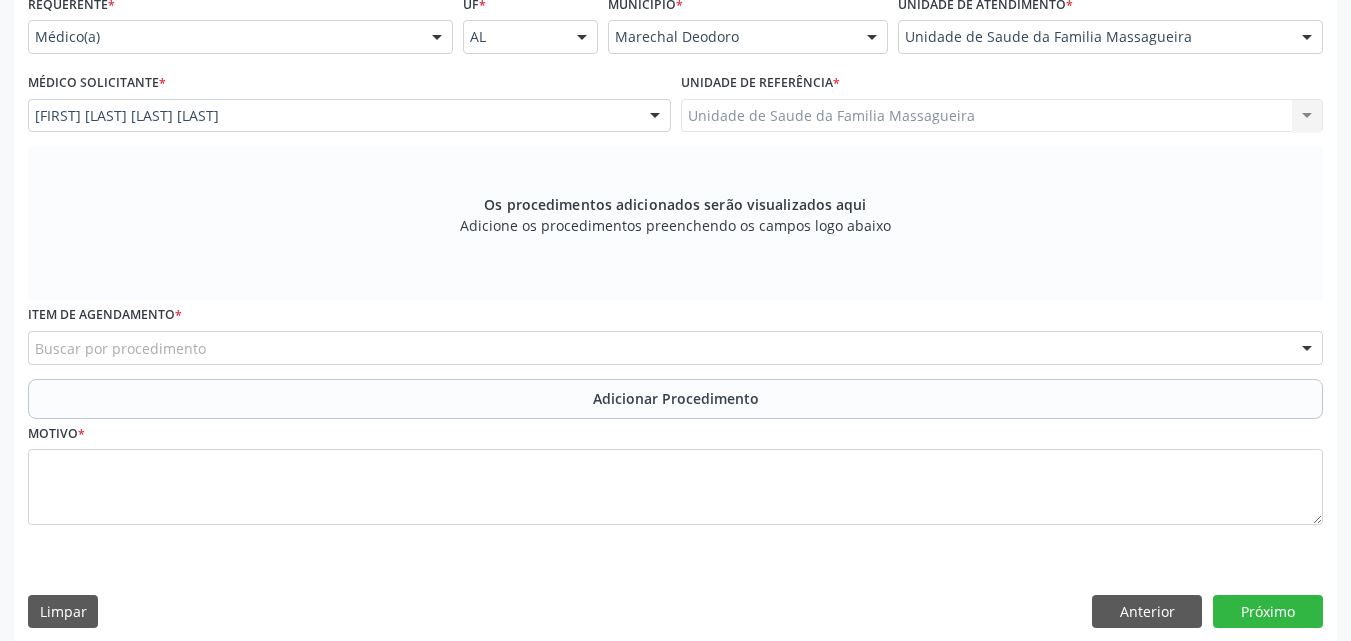 scroll, scrollTop: 488, scrollLeft: 0, axis: vertical 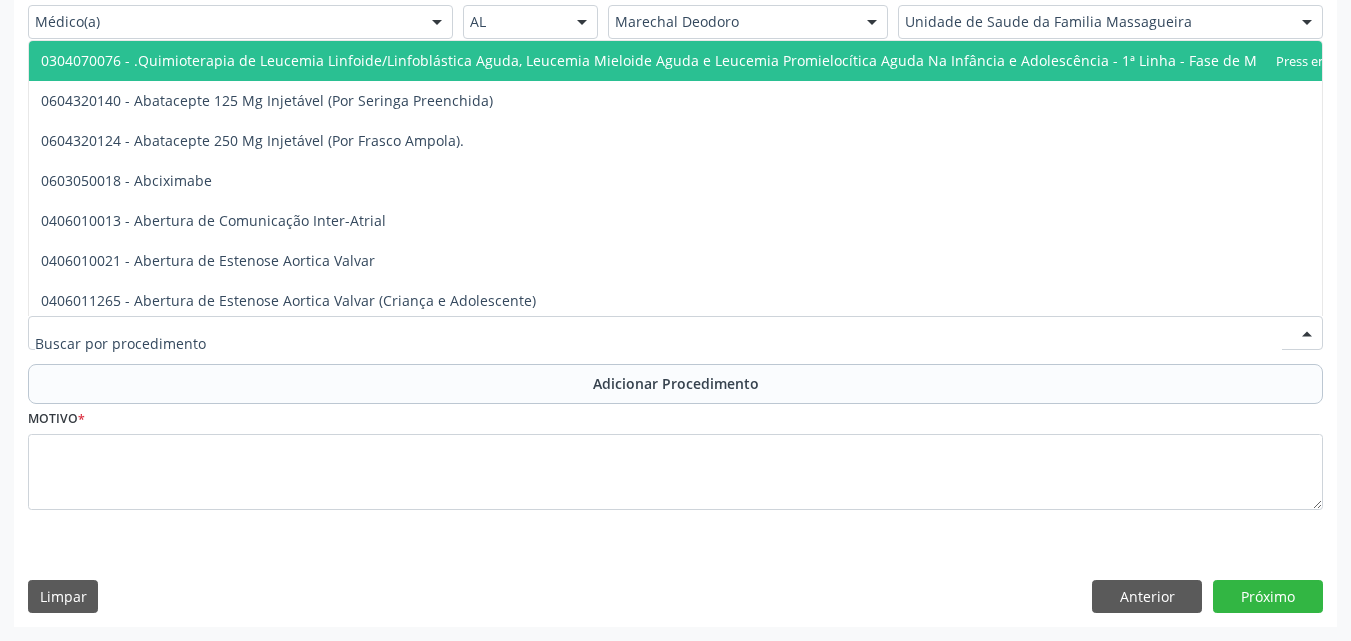click at bounding box center (675, 333) 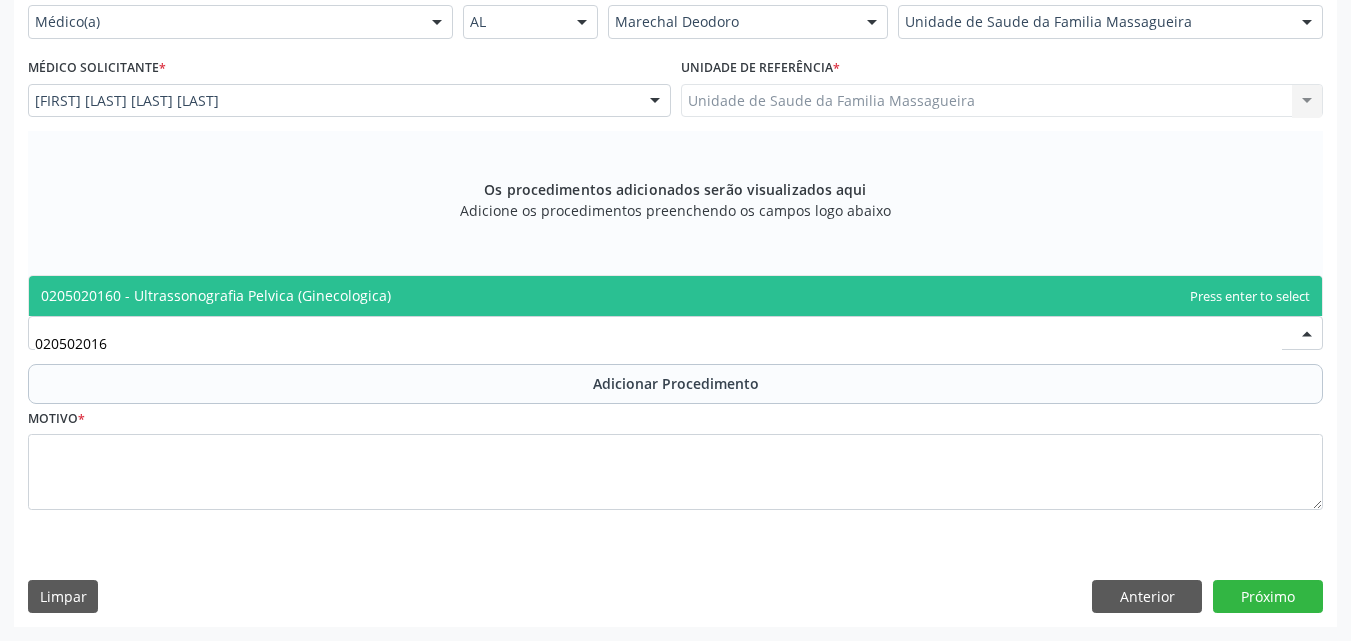 click on "0205020160 - Ultrassonografia Pelvica (Ginecologica)" at bounding box center (675, 296) 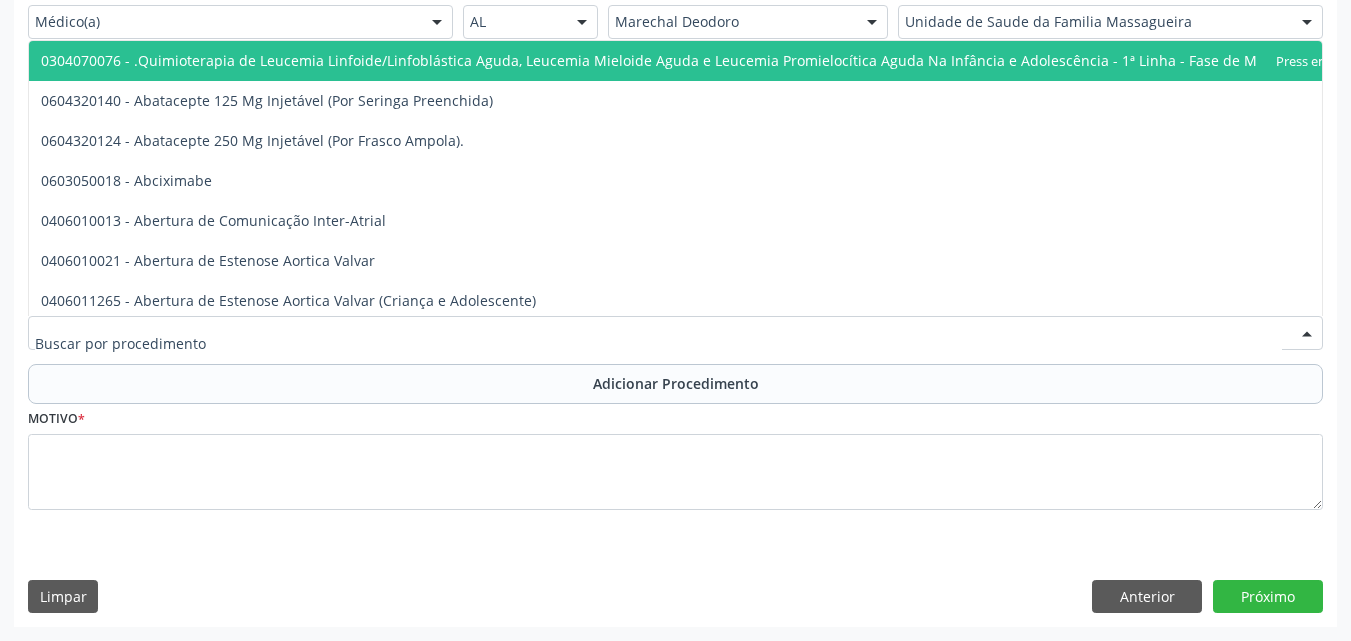 click at bounding box center (1307, 334) 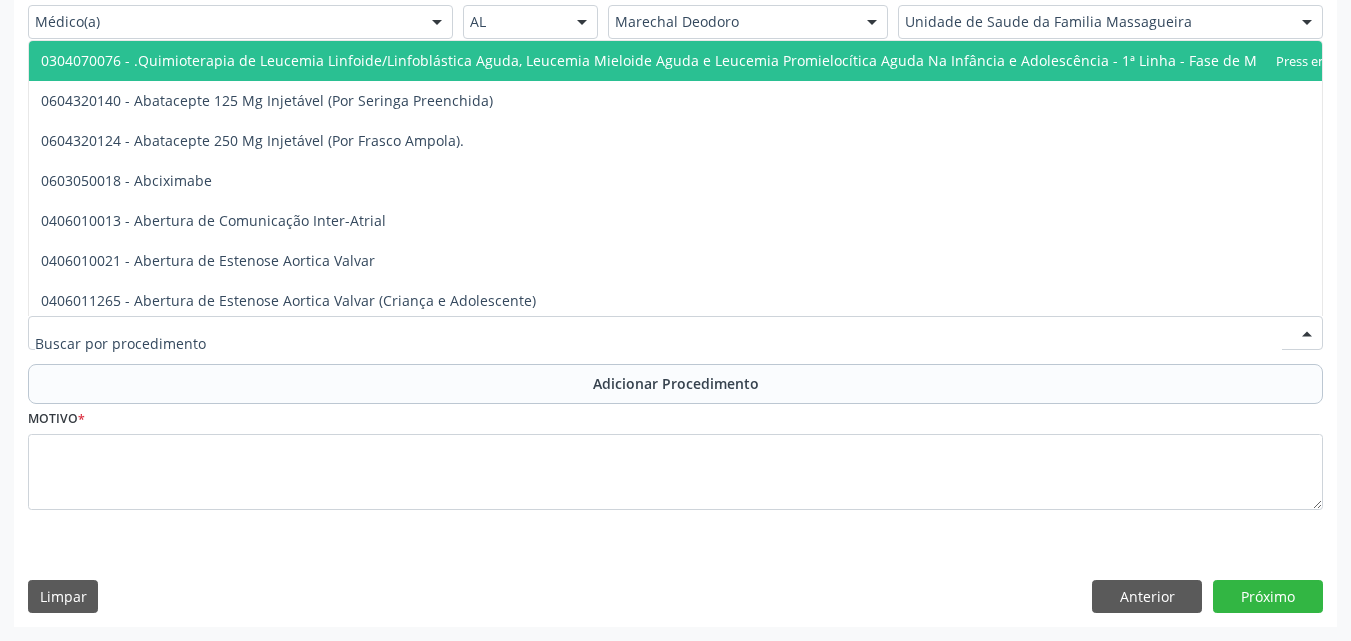 click at bounding box center (658, 343) 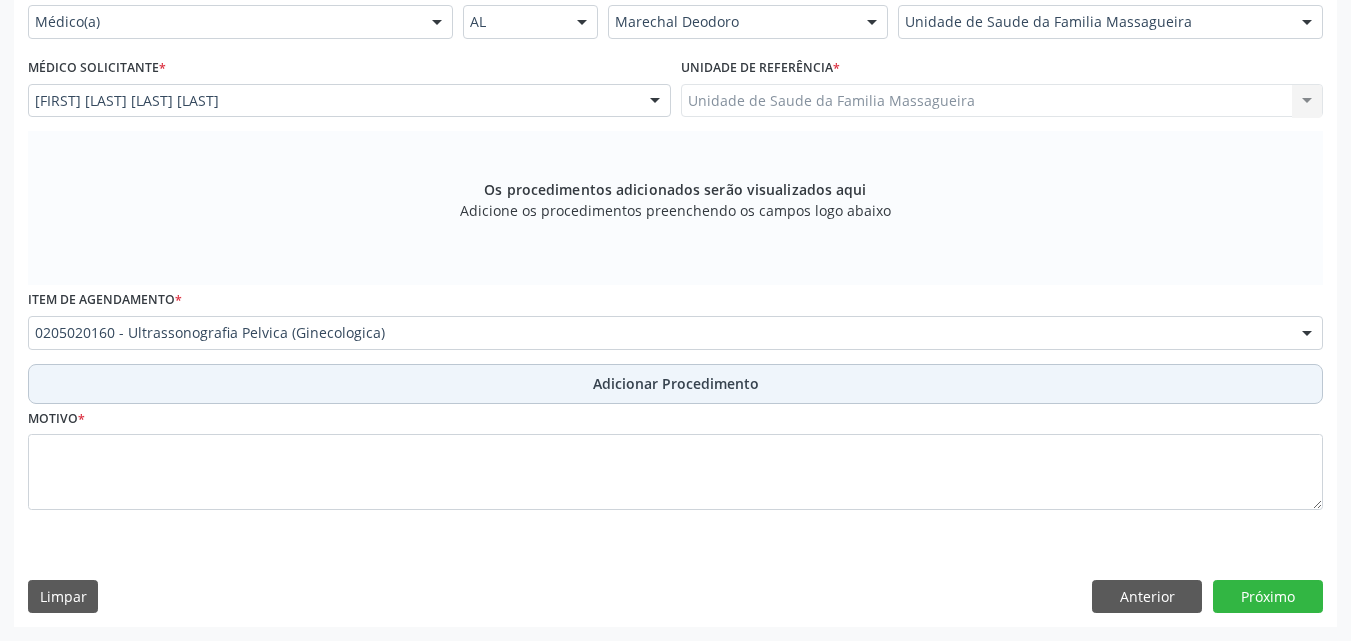 click on "Adicionar Procedimento" at bounding box center [675, 384] 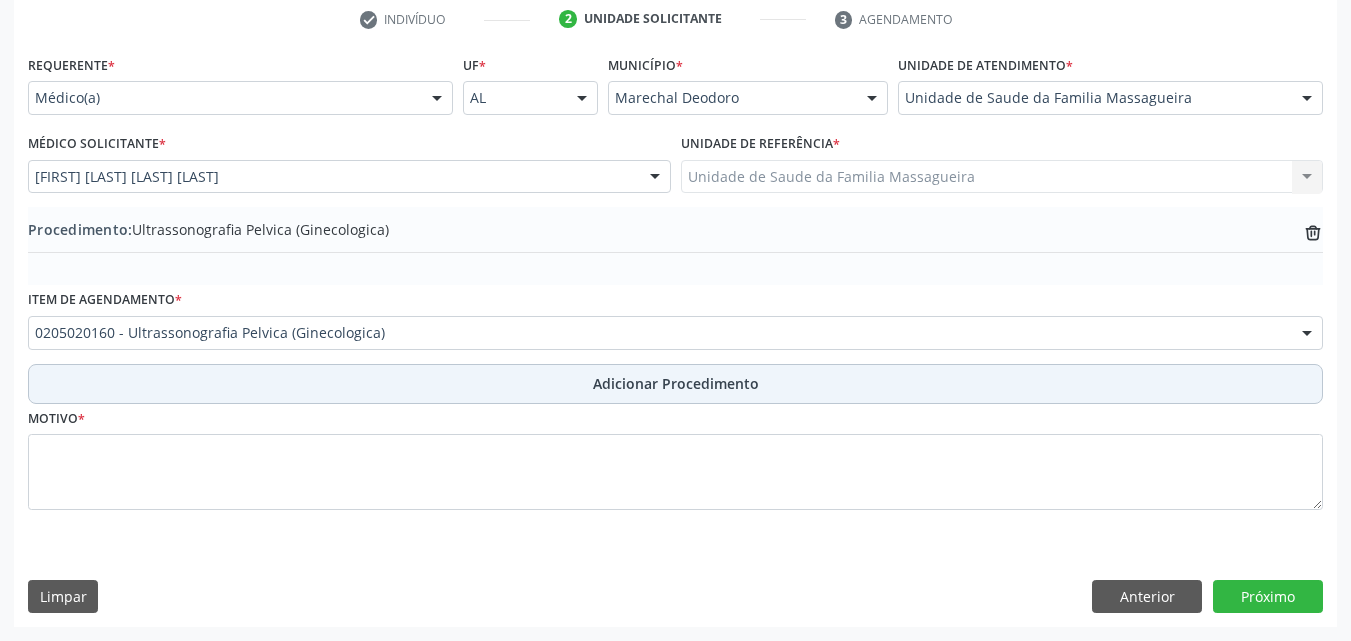 scroll, scrollTop: 412, scrollLeft: 0, axis: vertical 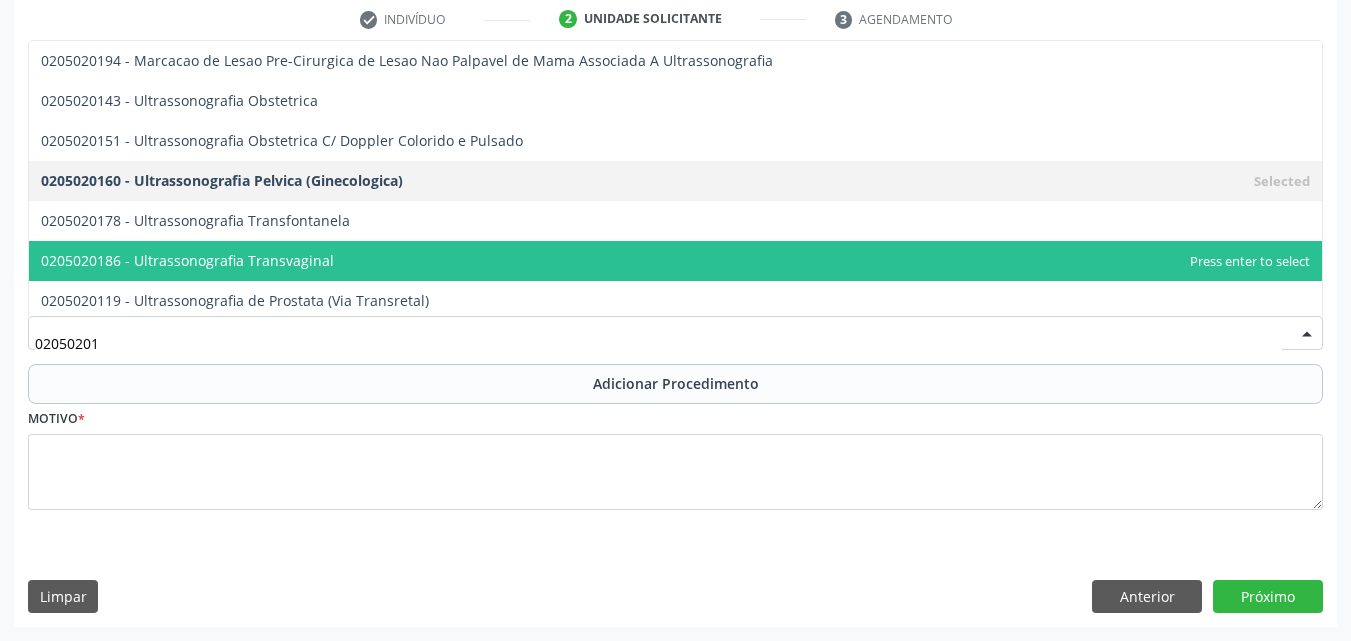 click on "0205020186 - Ultrassonografia Transvaginal" at bounding box center [675, 261] 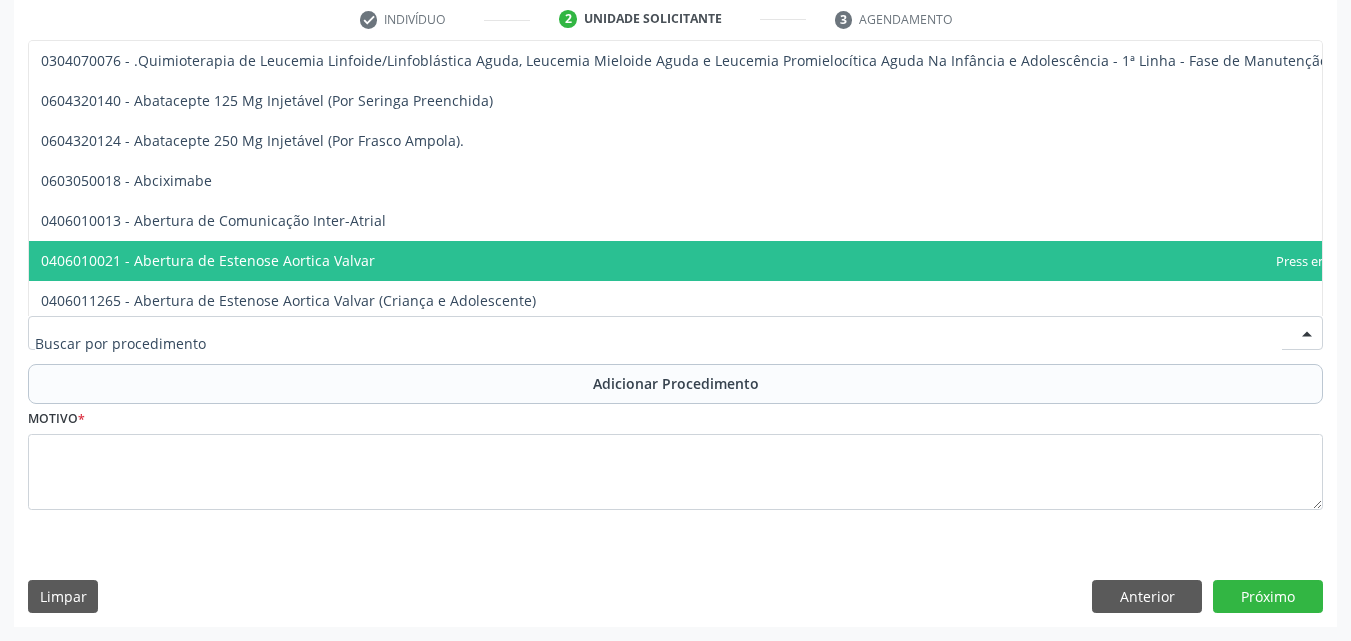 click at bounding box center (658, 343) 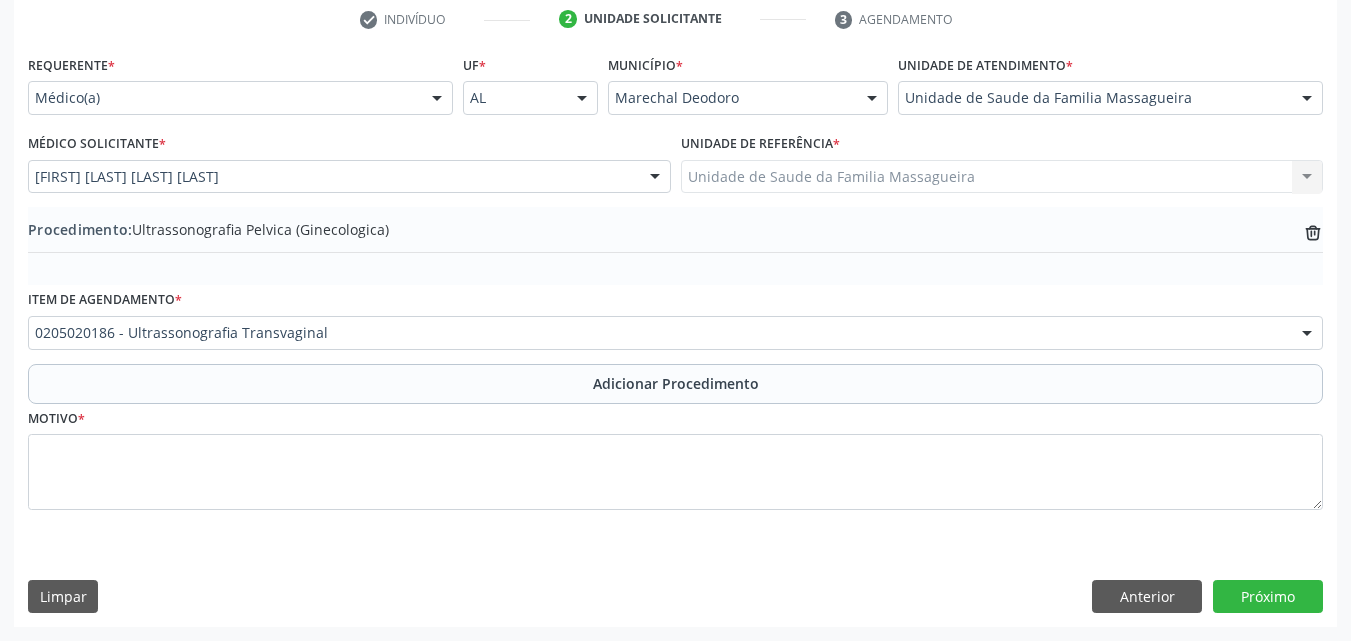 click on "Motivo
*" at bounding box center (675, 457) 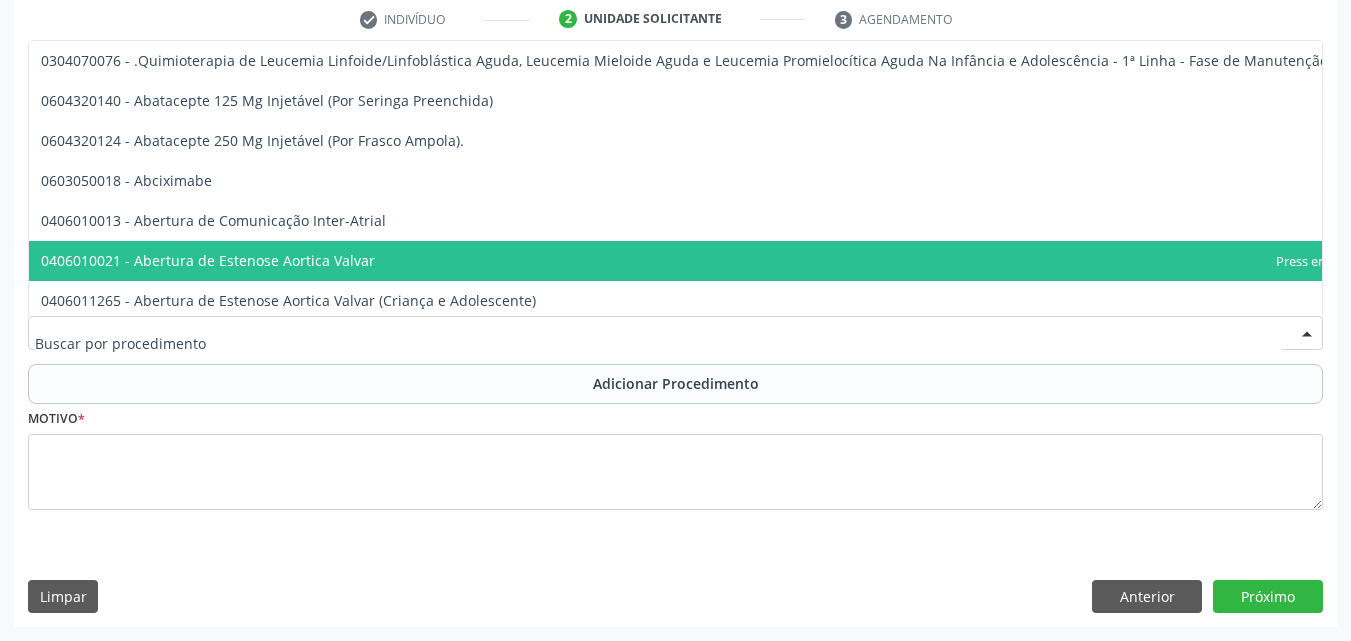 click at bounding box center [675, 333] 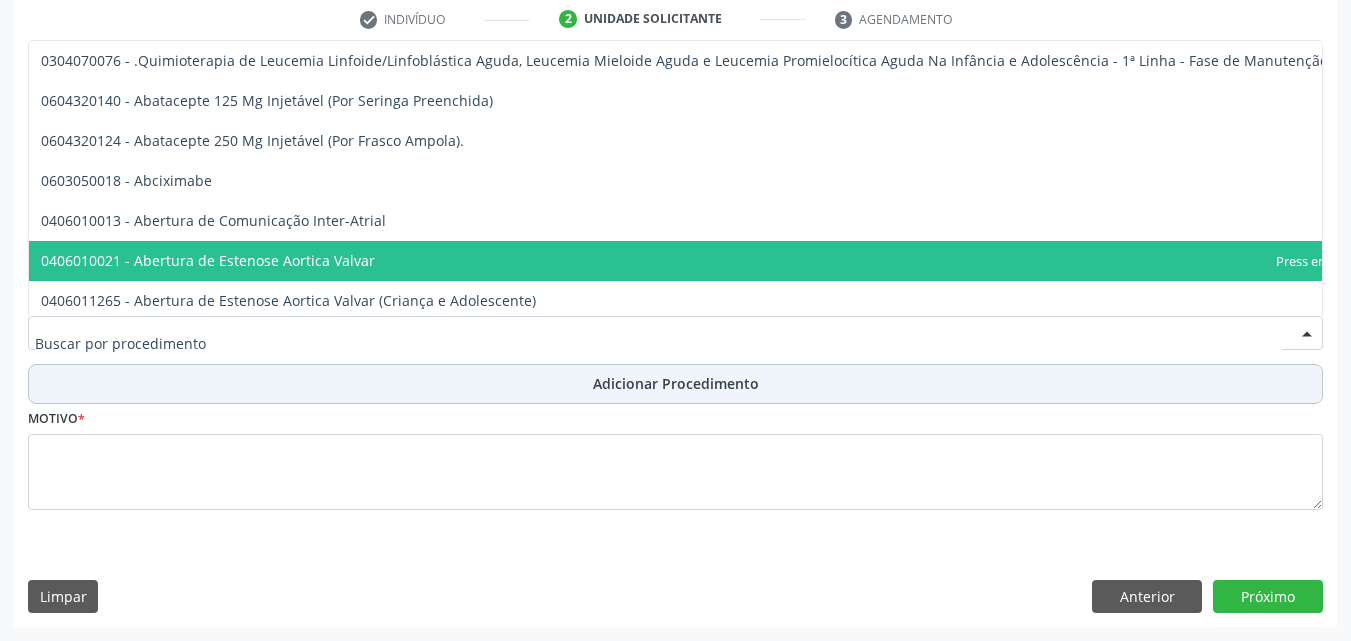 drag, startPoint x: 570, startPoint y: 347, endPoint x: 600, endPoint y: 392, distance: 54.08327 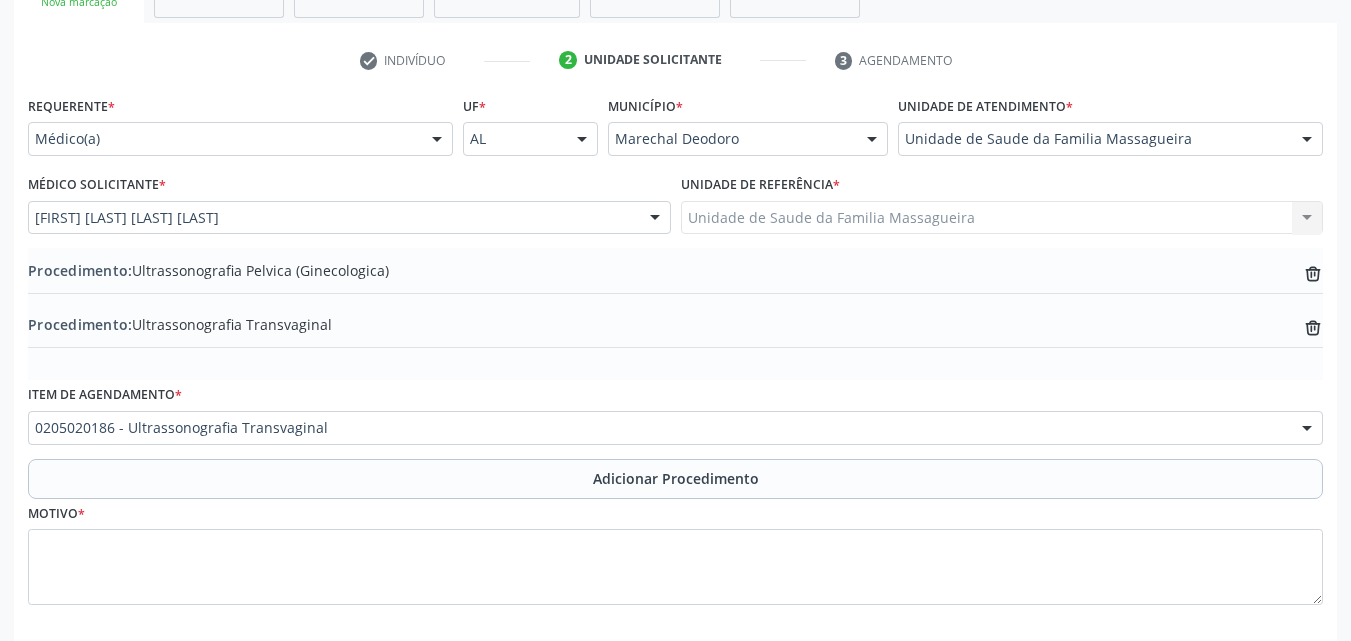 scroll, scrollTop: 466, scrollLeft: 0, axis: vertical 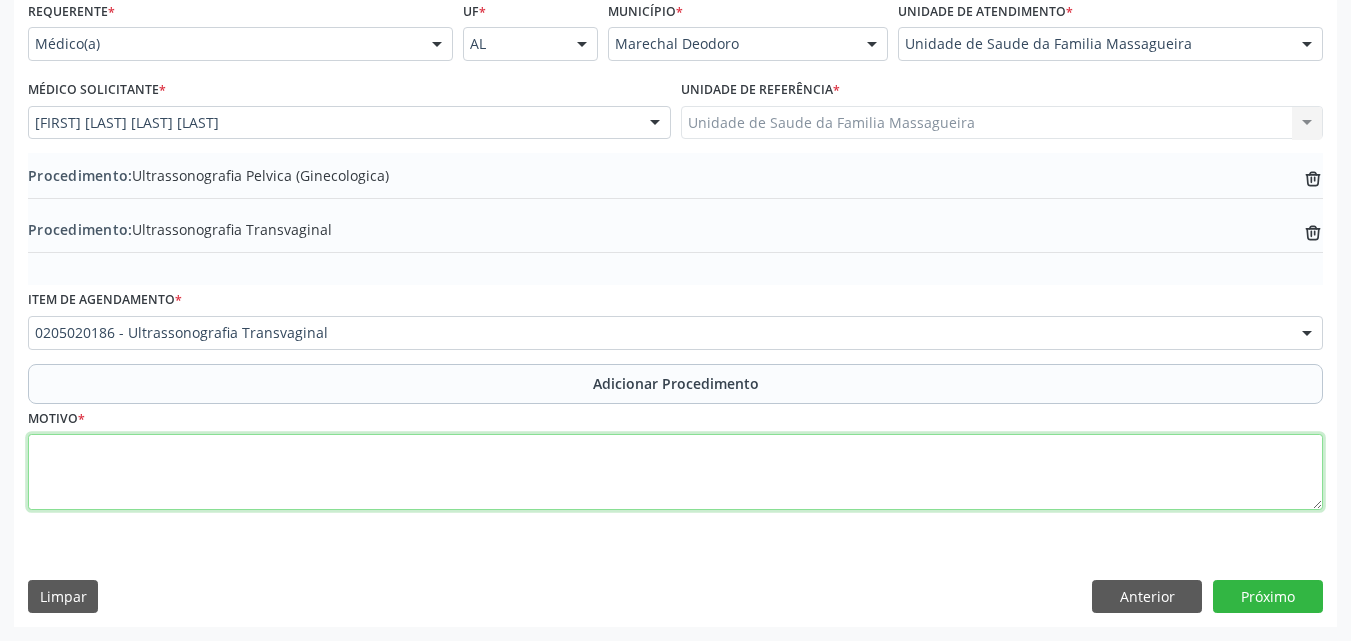 click at bounding box center [675, 472] 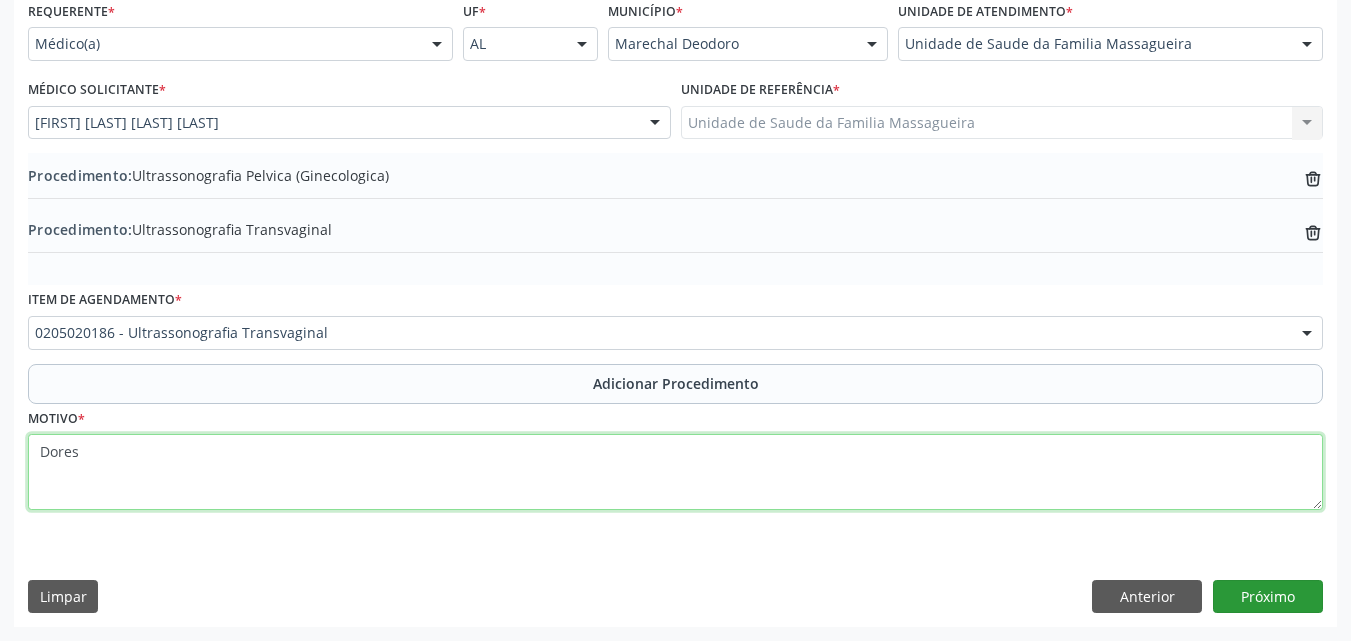 type on "Dores" 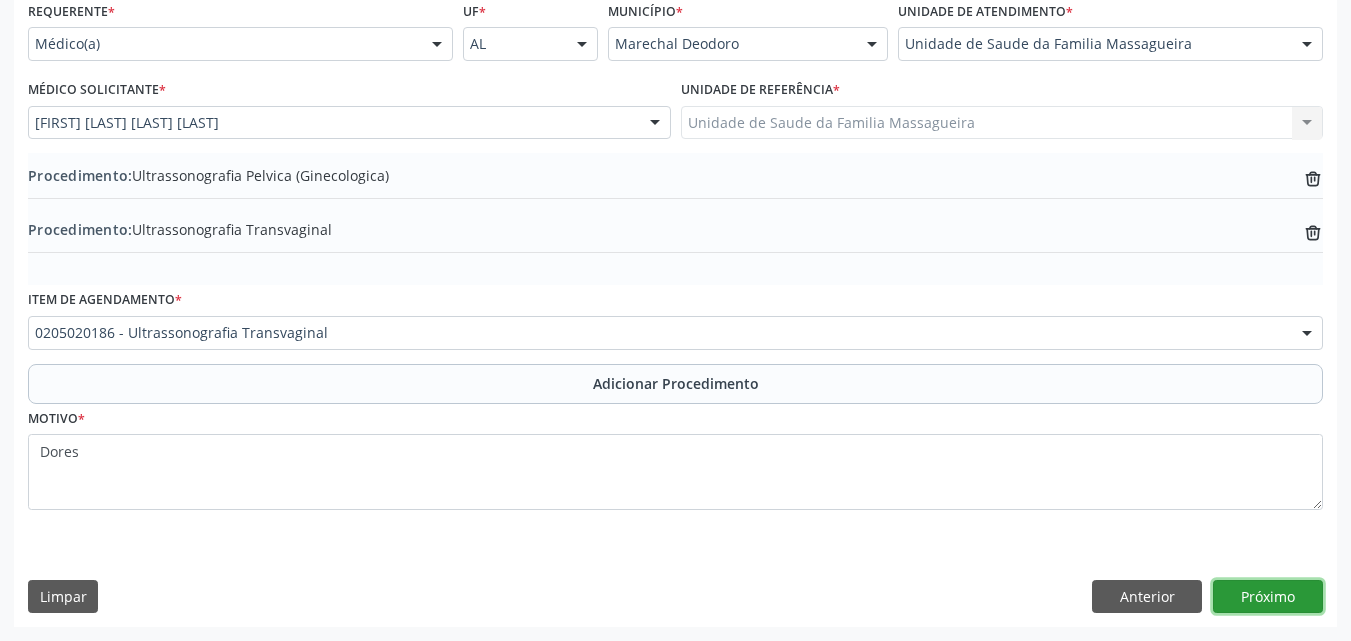 click on "Próximo" at bounding box center (1268, 597) 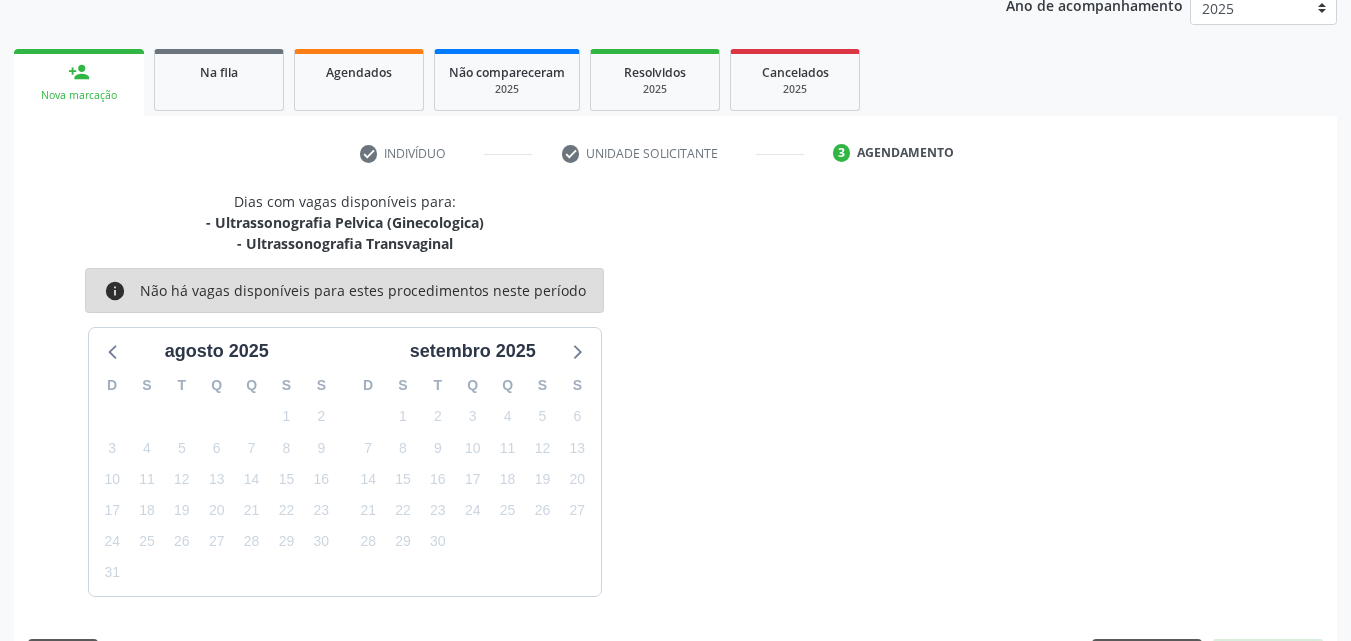 scroll, scrollTop: 337, scrollLeft: 0, axis: vertical 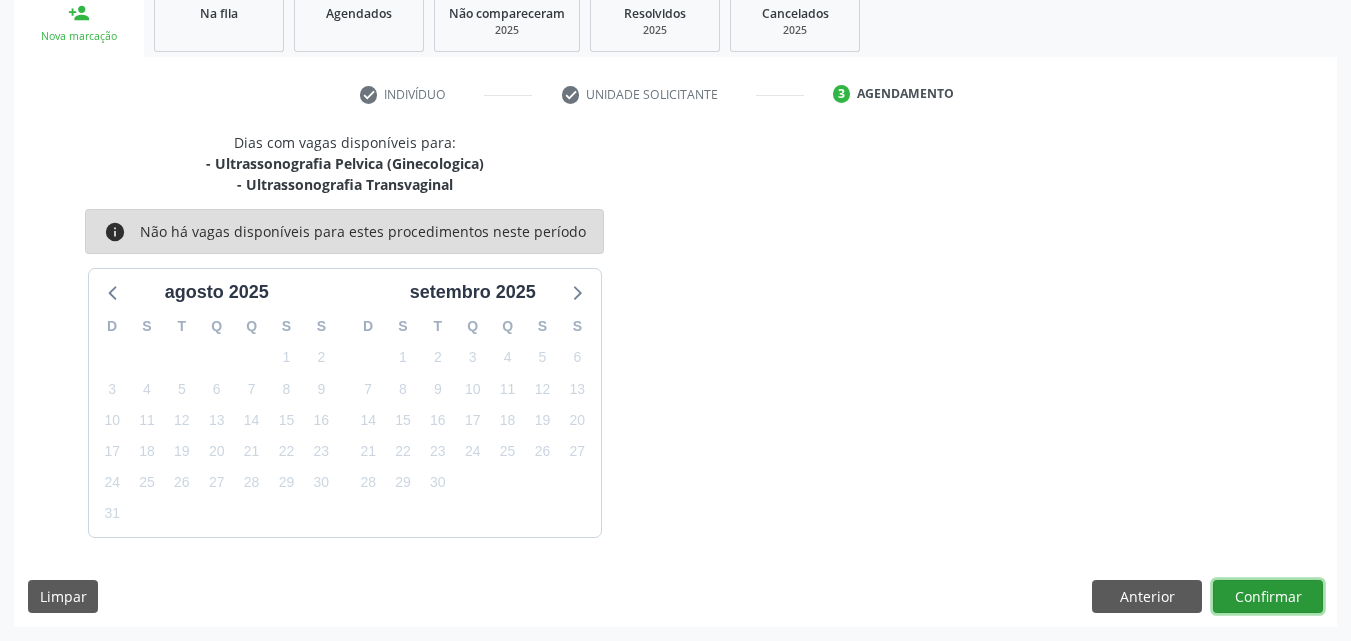click on "Confirmar" at bounding box center (1268, 597) 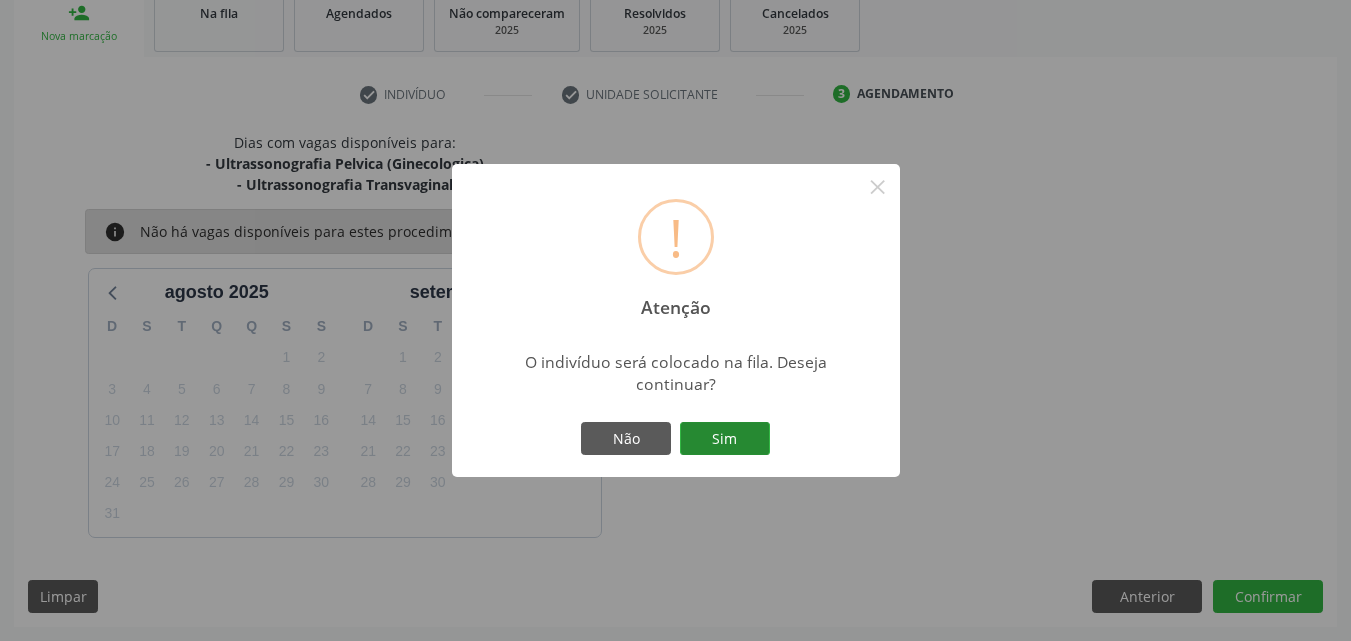 click on "Sim" at bounding box center [725, 439] 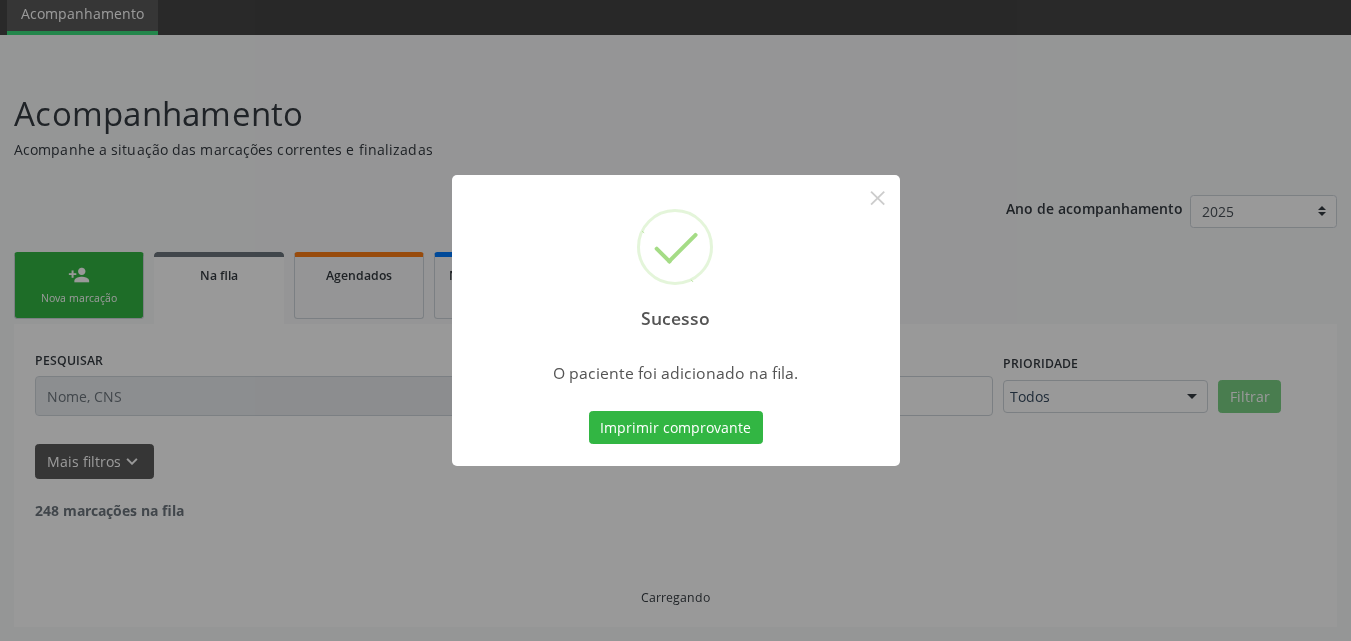 scroll, scrollTop: 54, scrollLeft: 0, axis: vertical 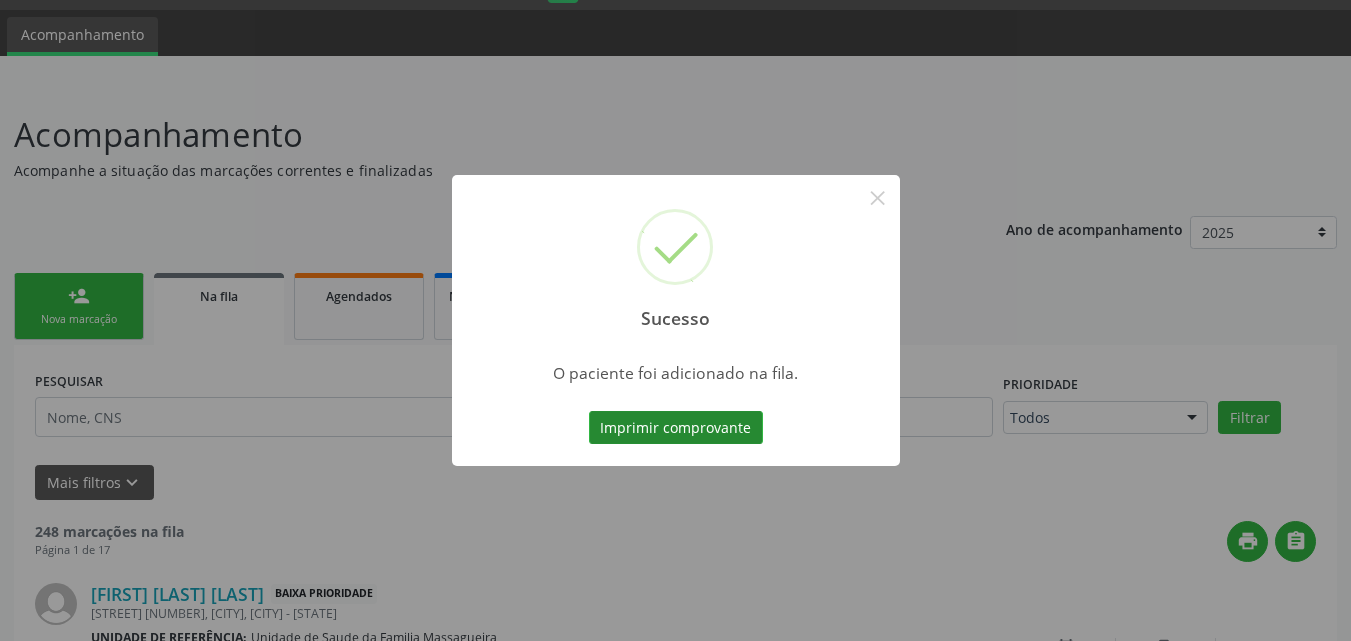 click on "Imprimir comprovante" at bounding box center (676, 428) 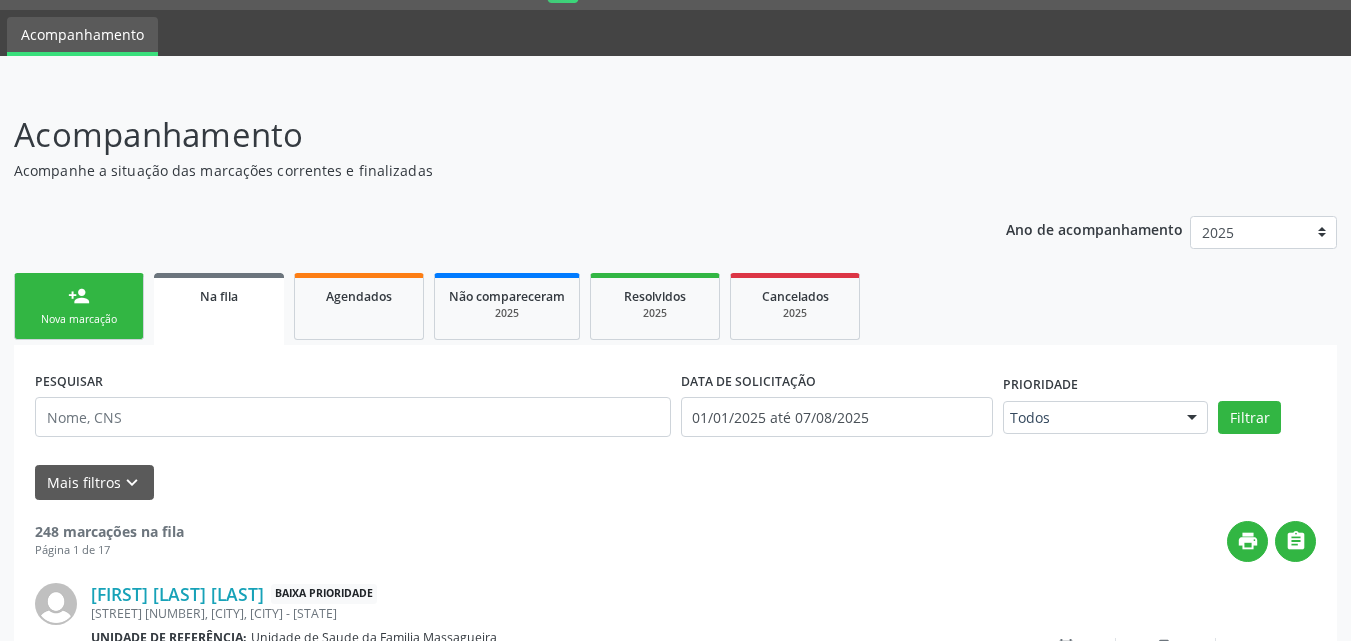 click on "person_add" at bounding box center [79, 296] 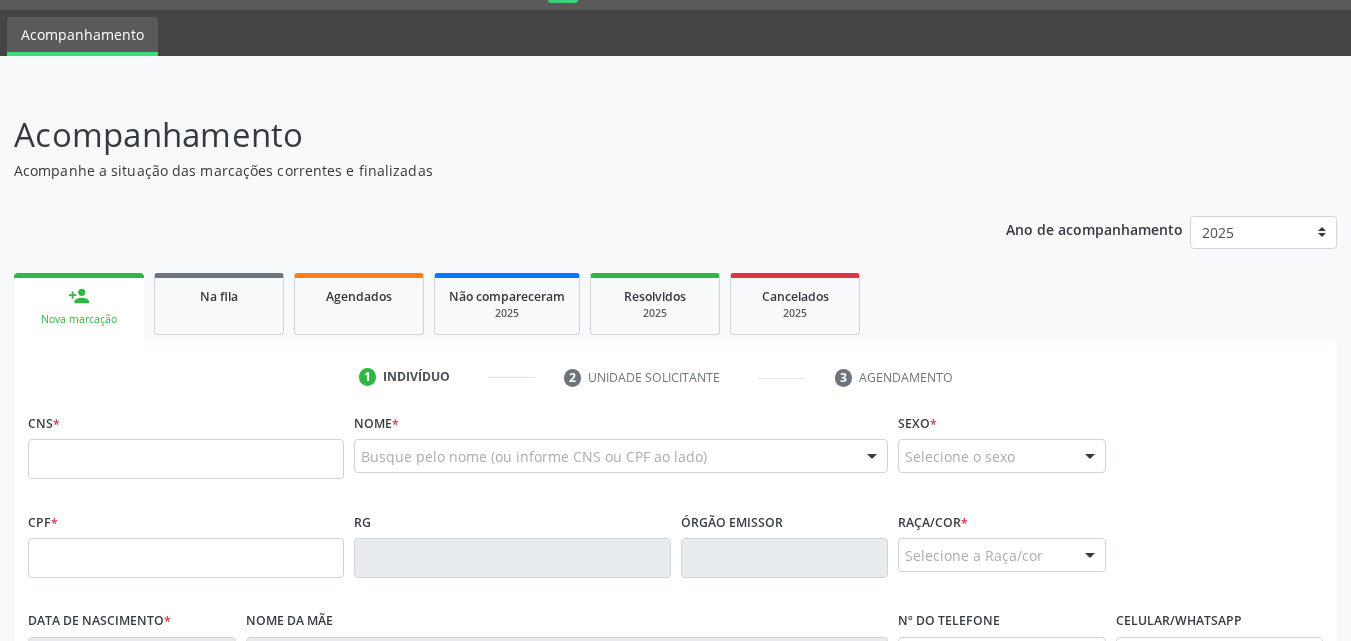 click on "person_add
Nova marcação" at bounding box center [79, 306] 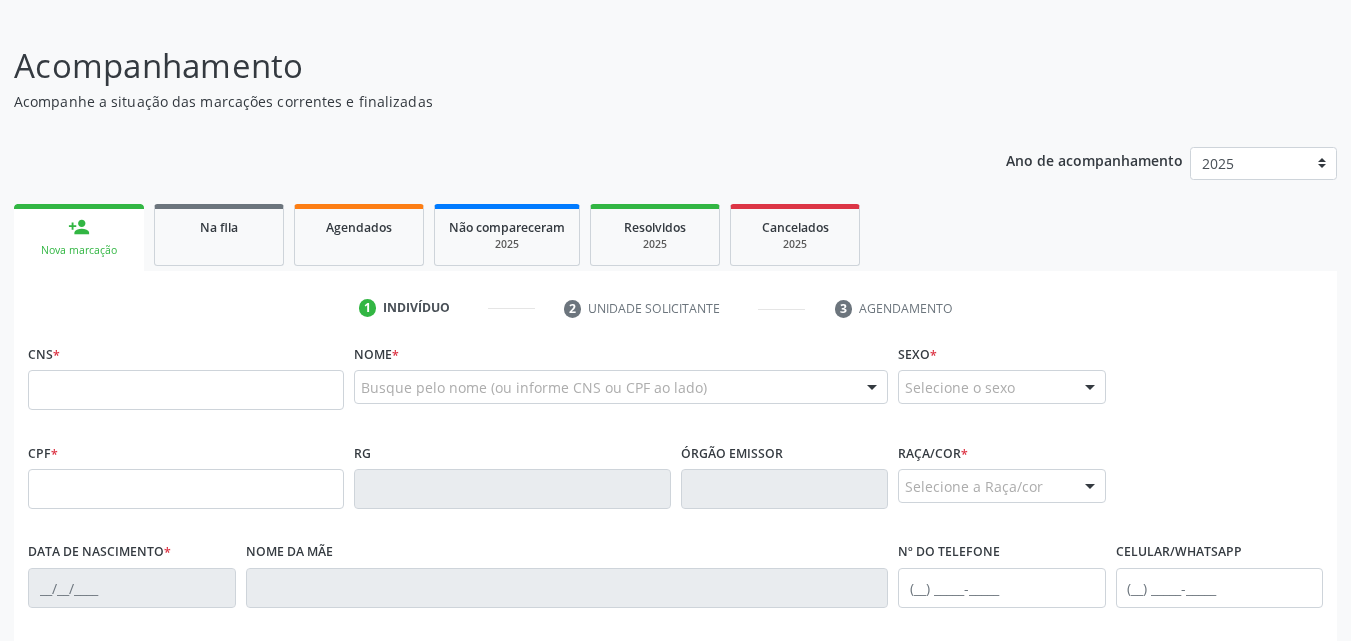scroll, scrollTop: 254, scrollLeft: 0, axis: vertical 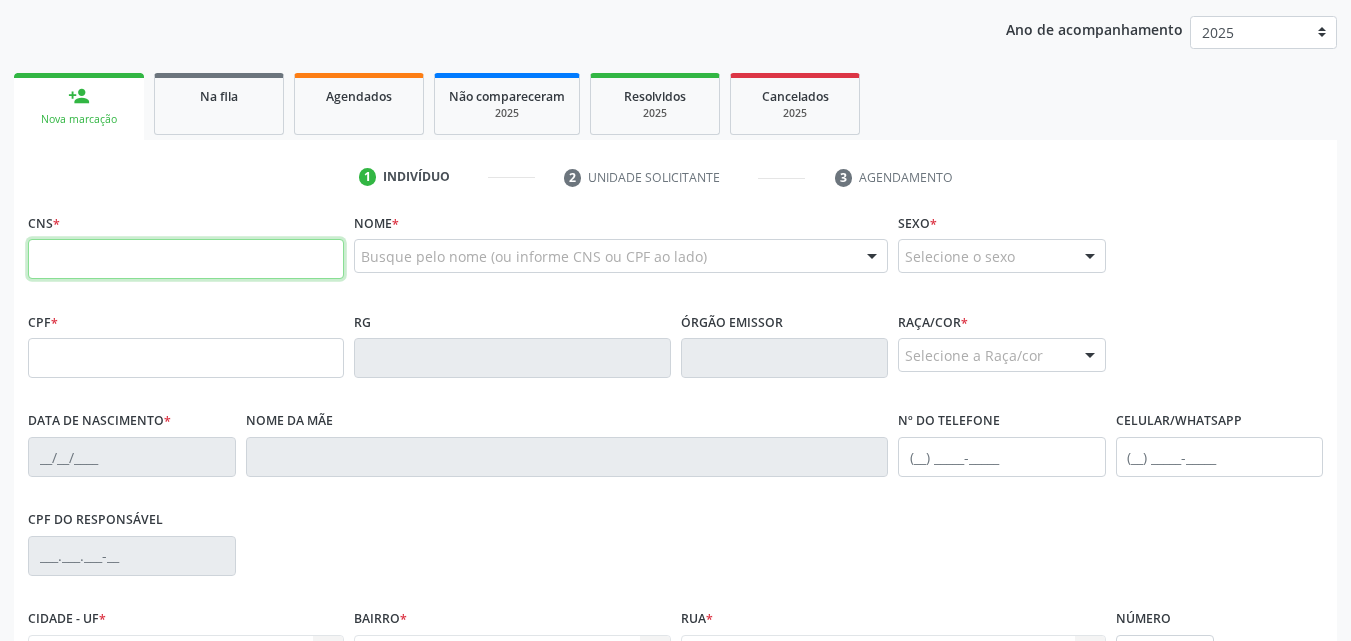 click at bounding box center [186, 259] 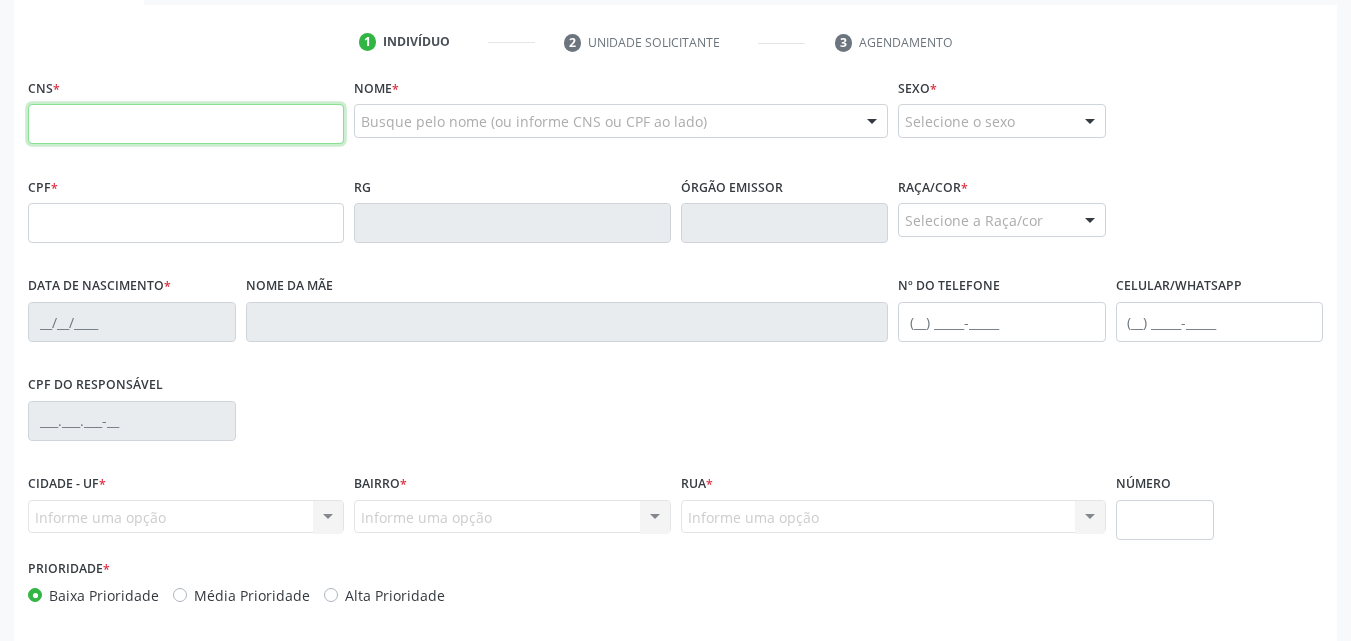 scroll, scrollTop: 390, scrollLeft: 0, axis: vertical 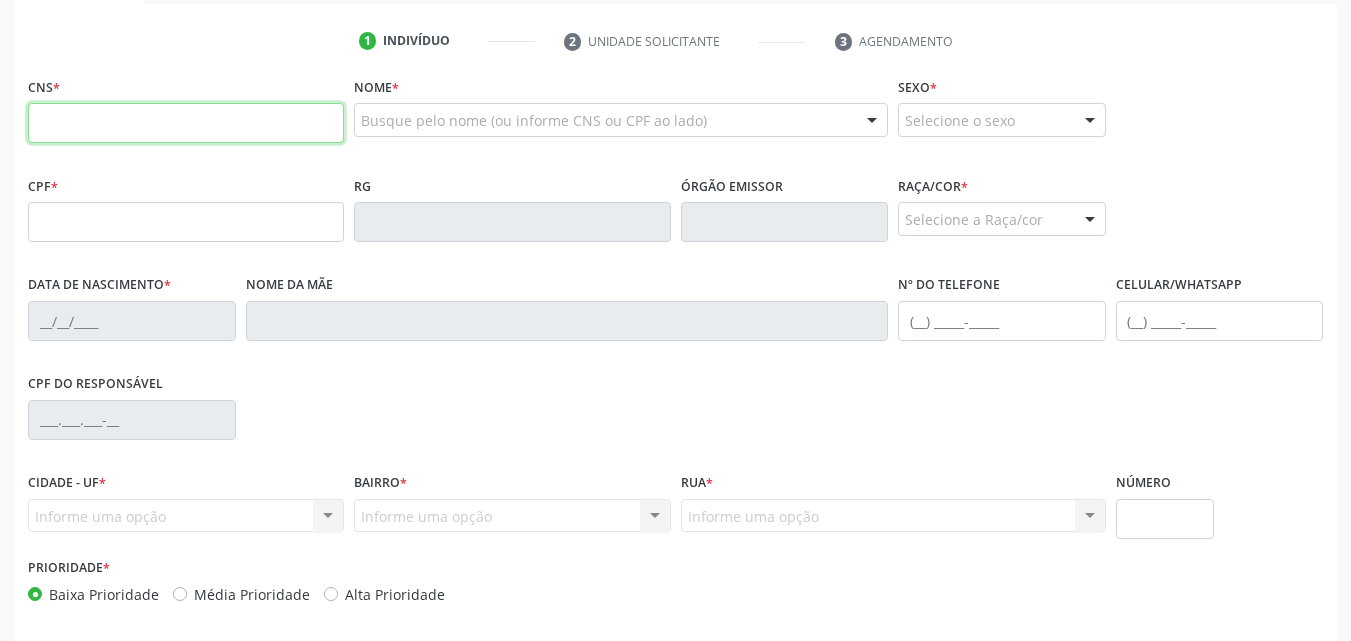 paste on "[PHONE]" 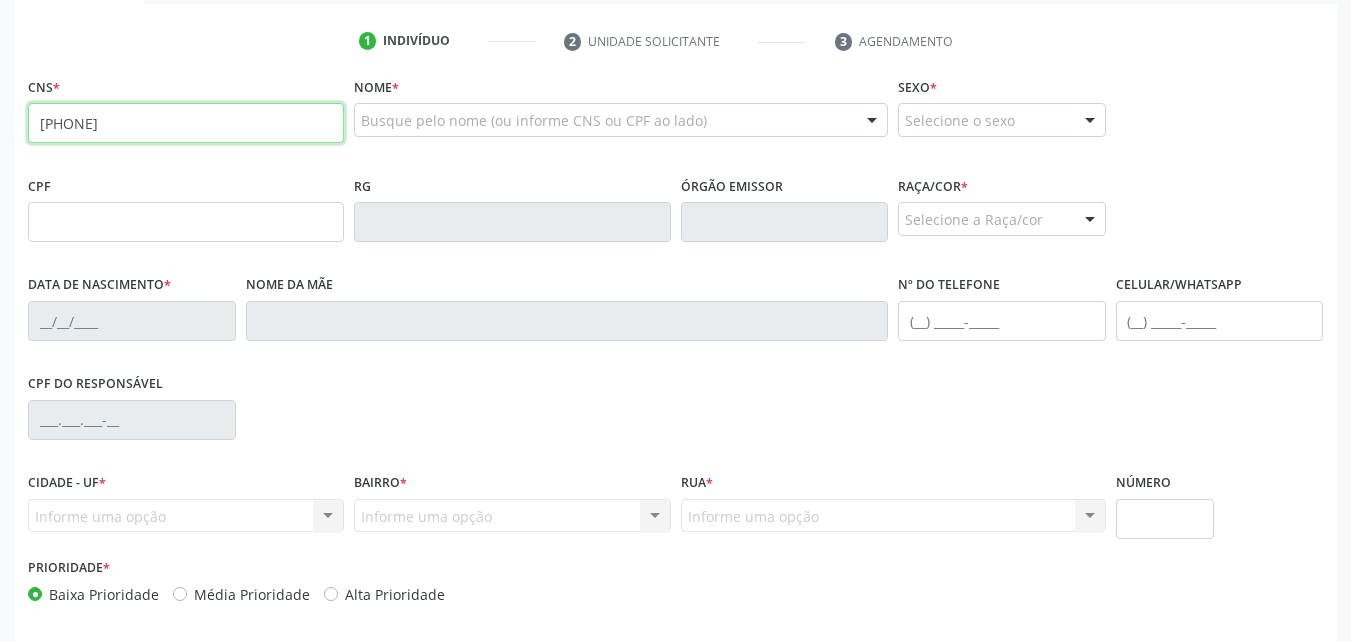 type on "[PHONE]" 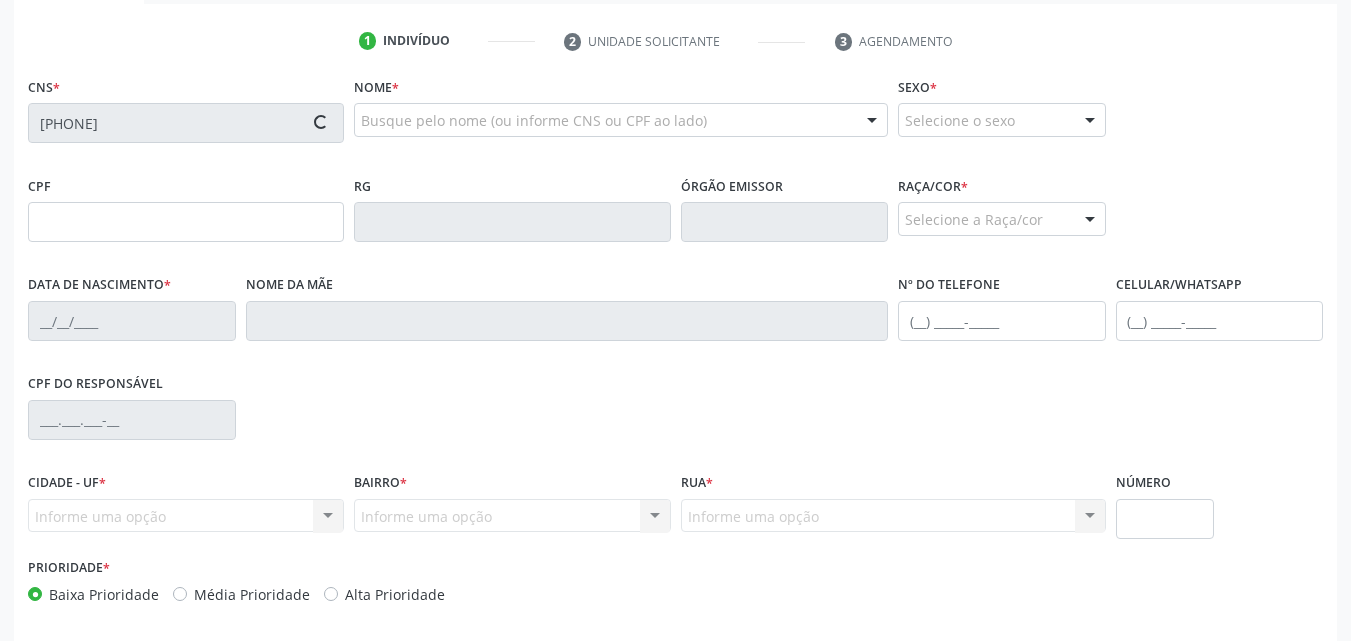 type on "[PHONE]" 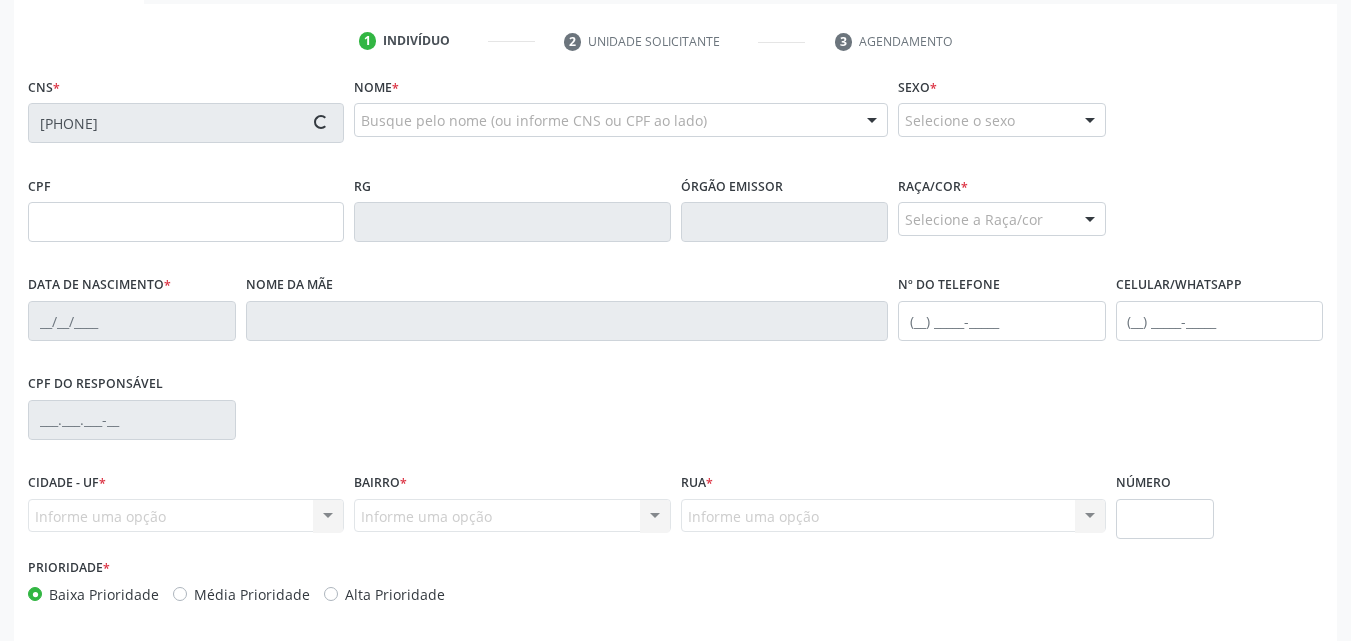type on "[DATE]" 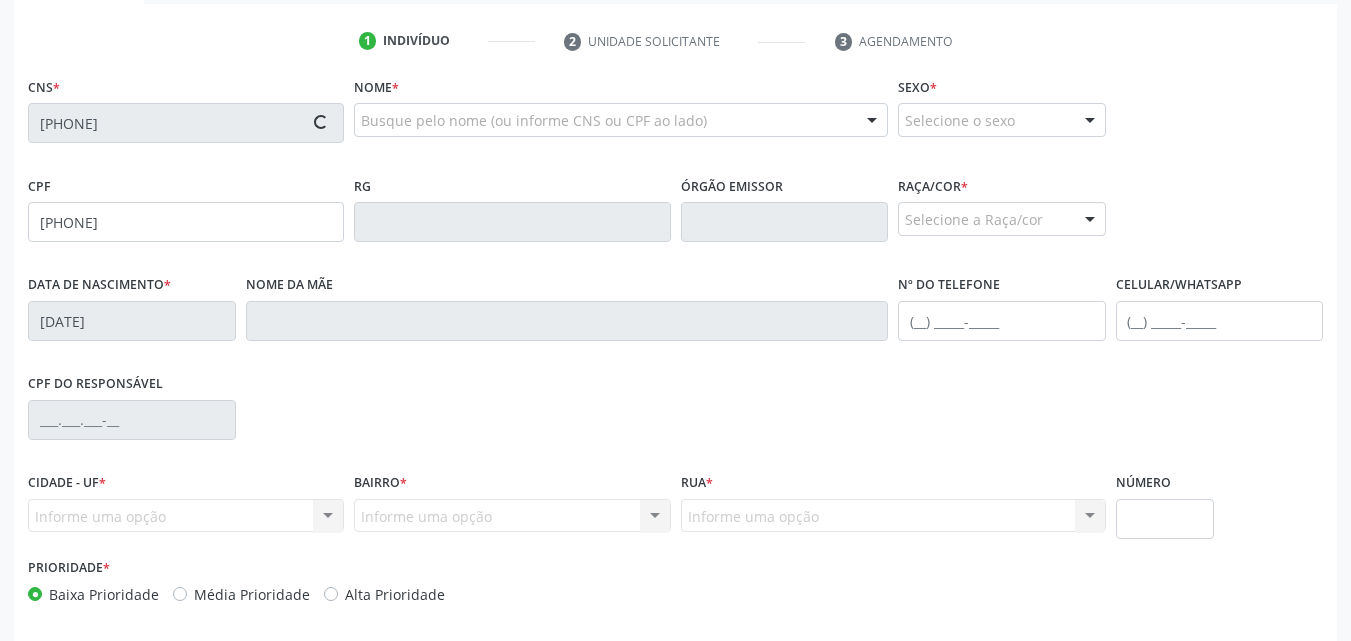 type on "[FIRST] [LAST] [LAST]" 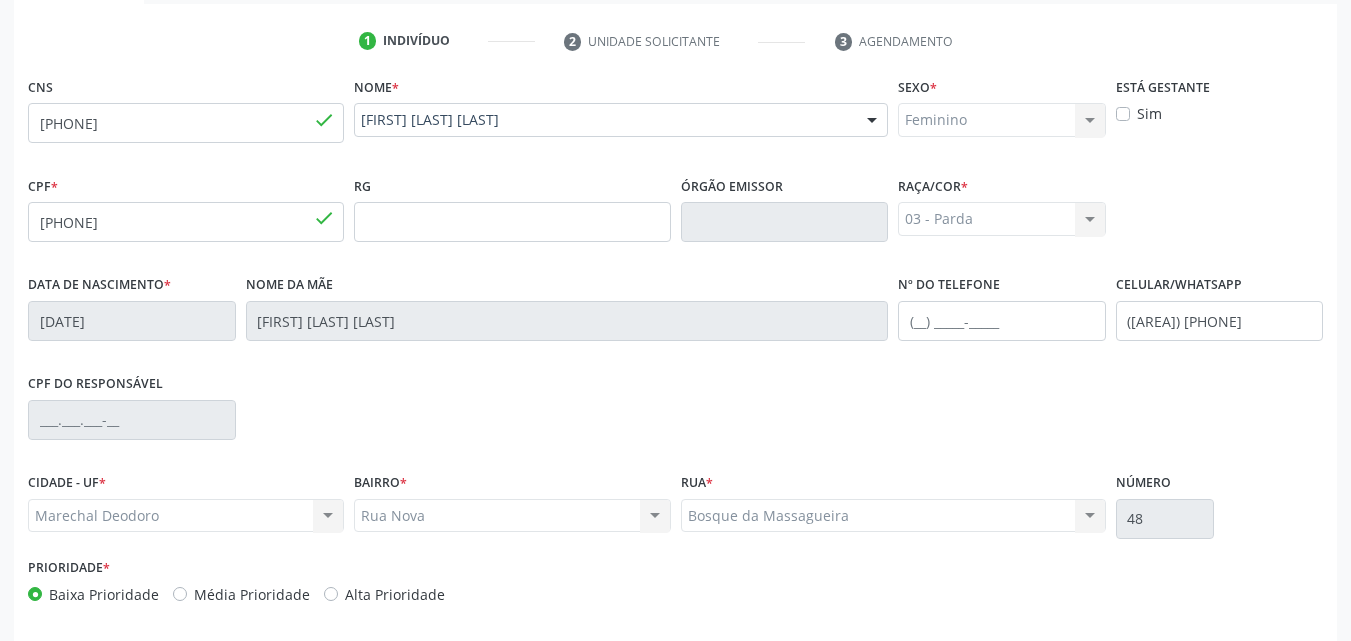 scroll, scrollTop: 471, scrollLeft: 0, axis: vertical 